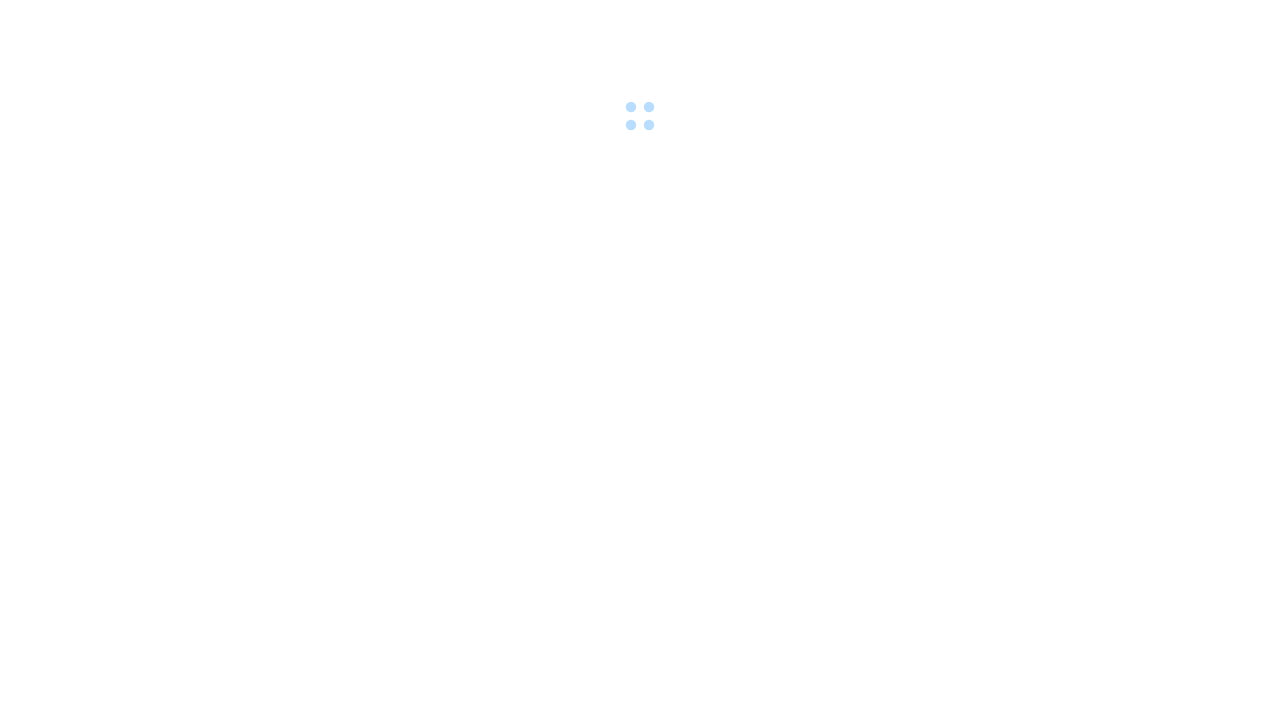 scroll, scrollTop: 0, scrollLeft: 0, axis: both 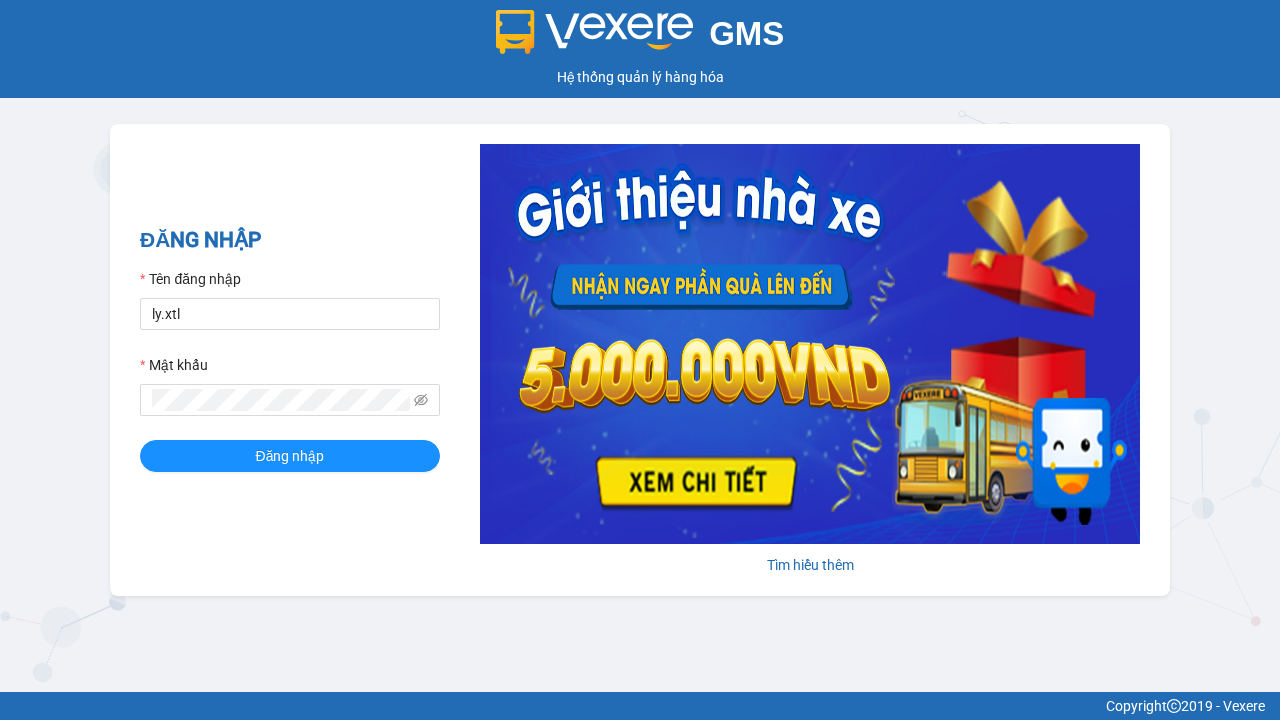 type on "ly.xtl" 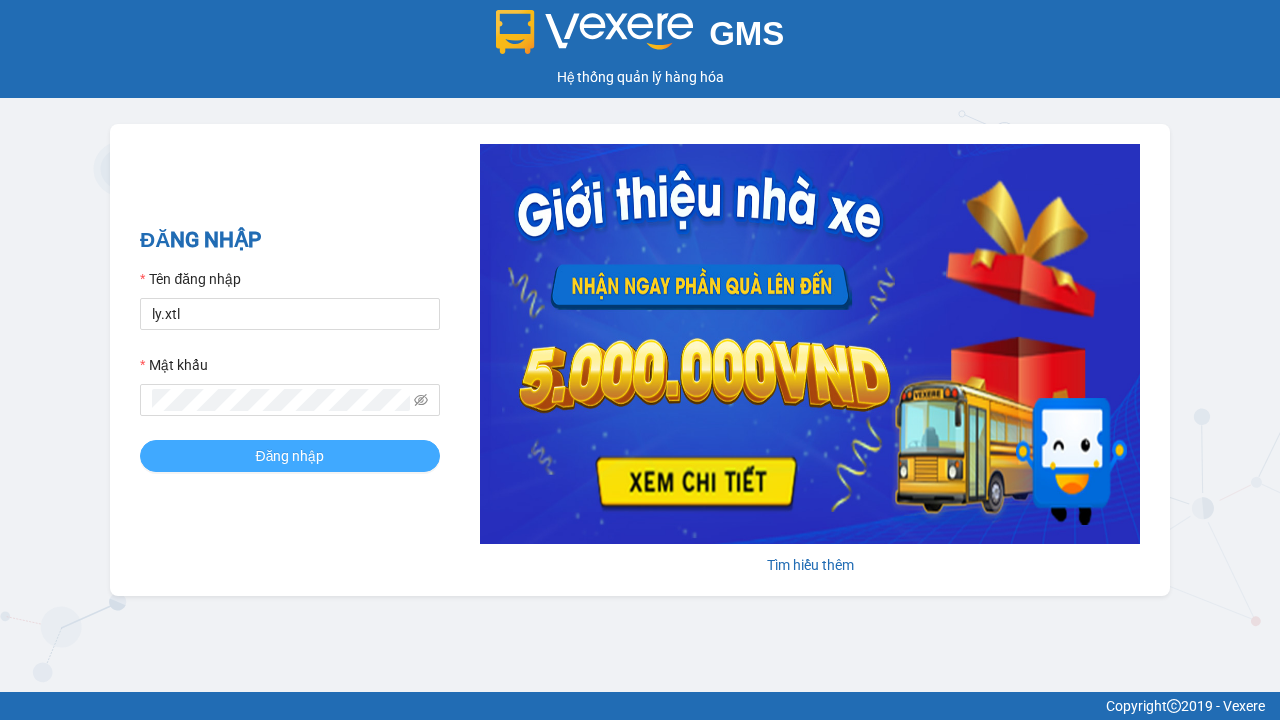 click on "Đăng nhập" at bounding box center (290, 456) 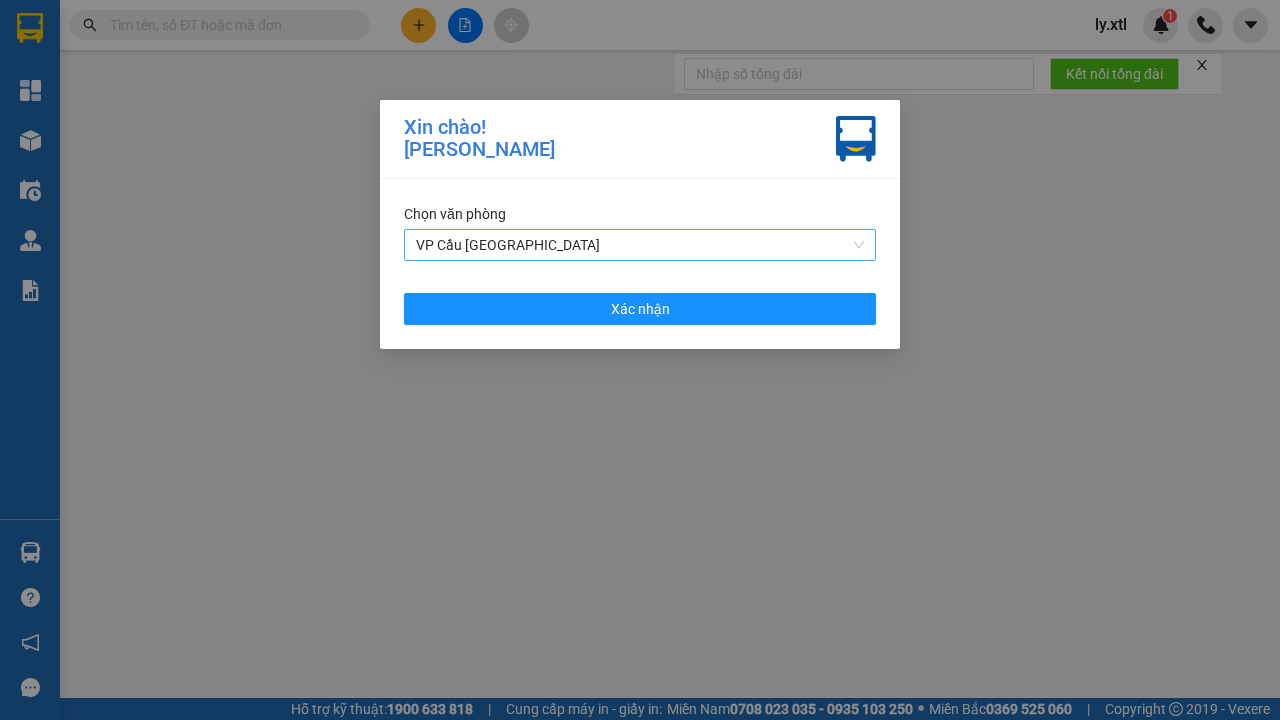 click on "VP Cầu [GEOGRAPHIC_DATA]" at bounding box center (640, 245) 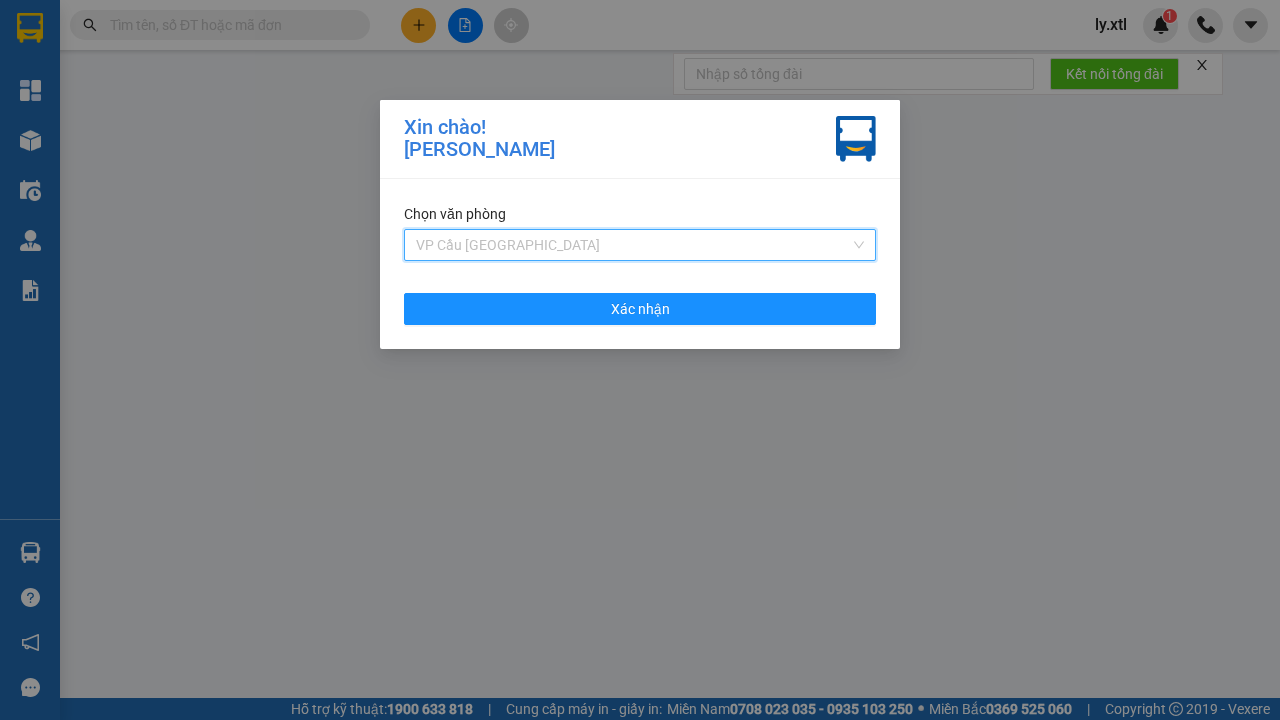 click on "VP Cầu [GEOGRAPHIC_DATA]" at bounding box center [-9763, -9979] 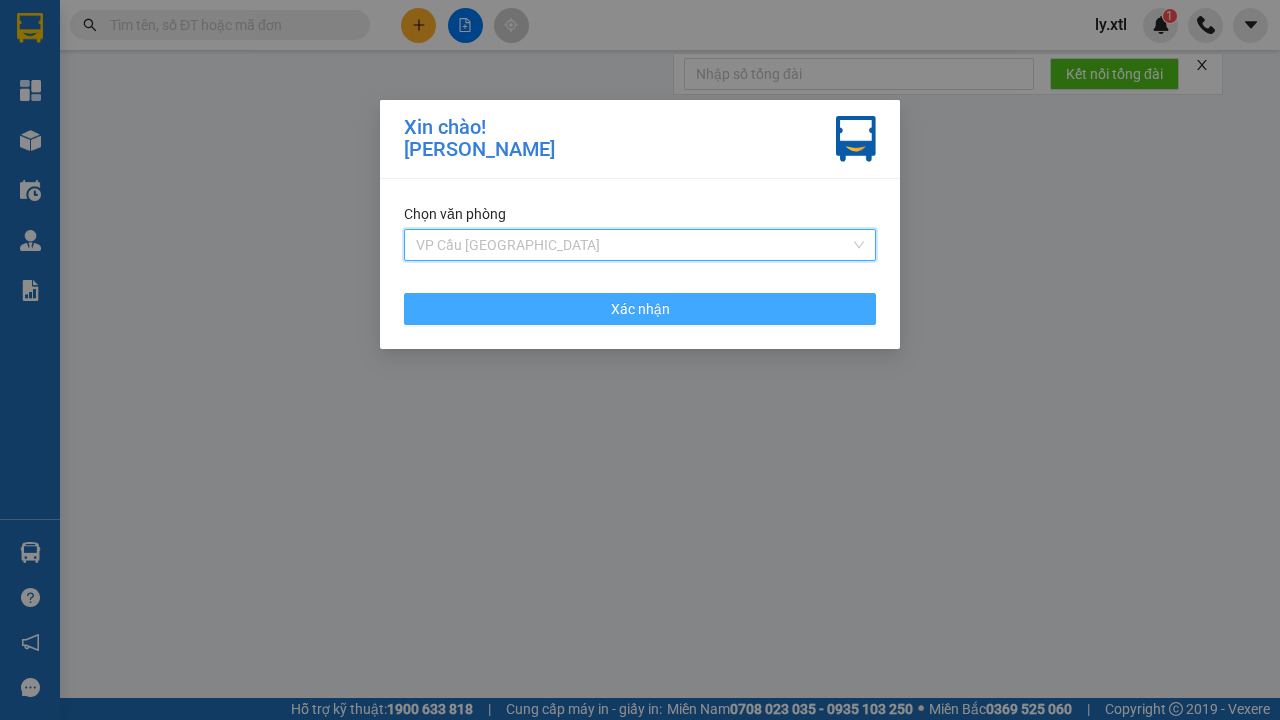 click on "Xác nhận" at bounding box center [640, 309] 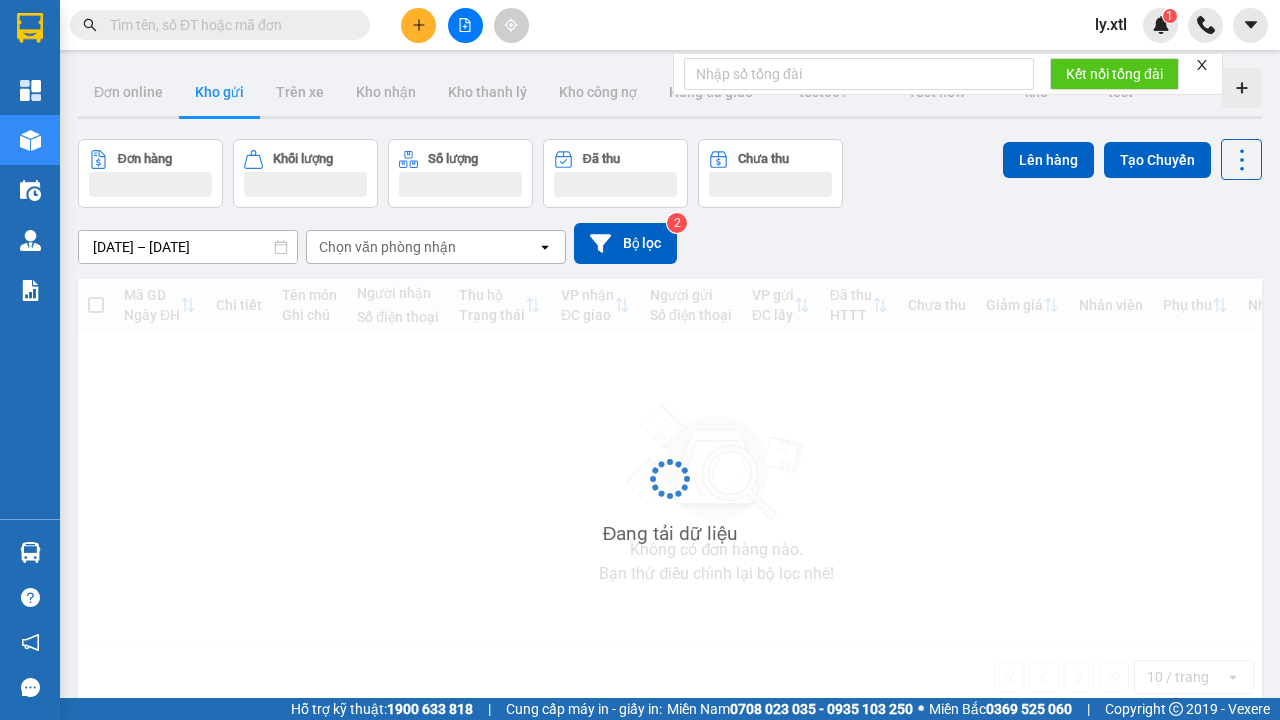 click 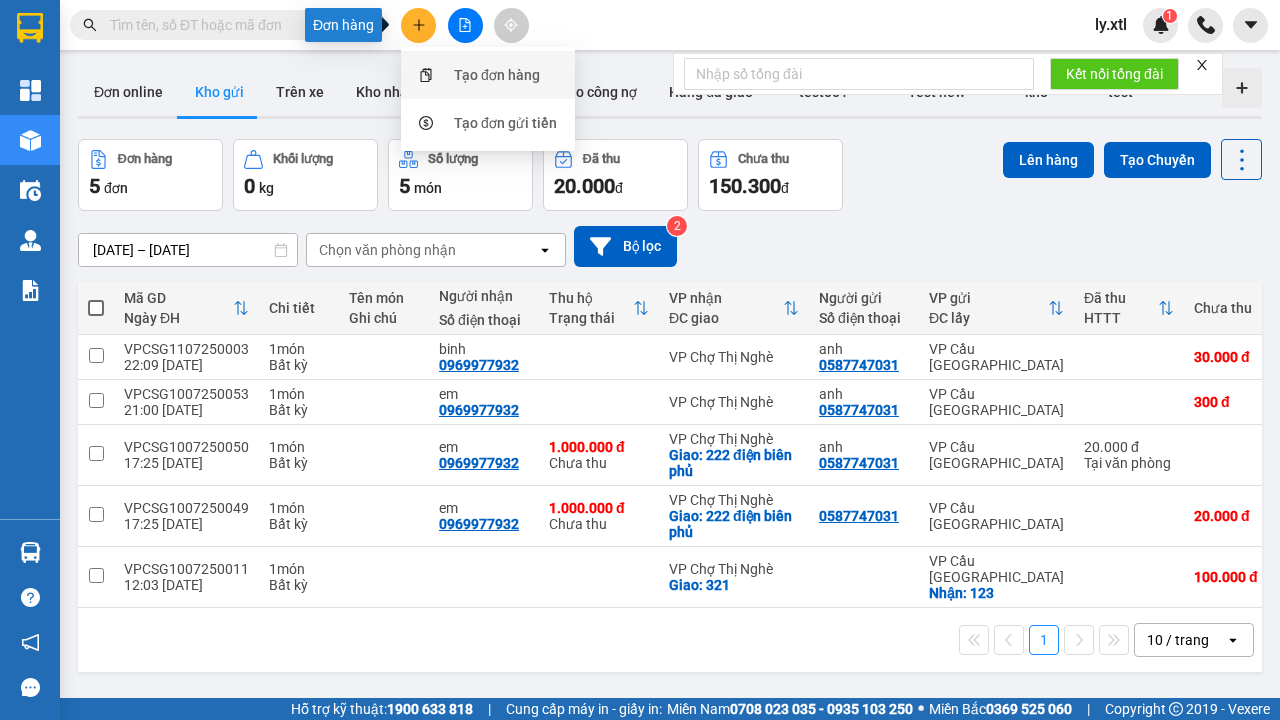 click on "Tạo đơn hàng" at bounding box center (497, 75) 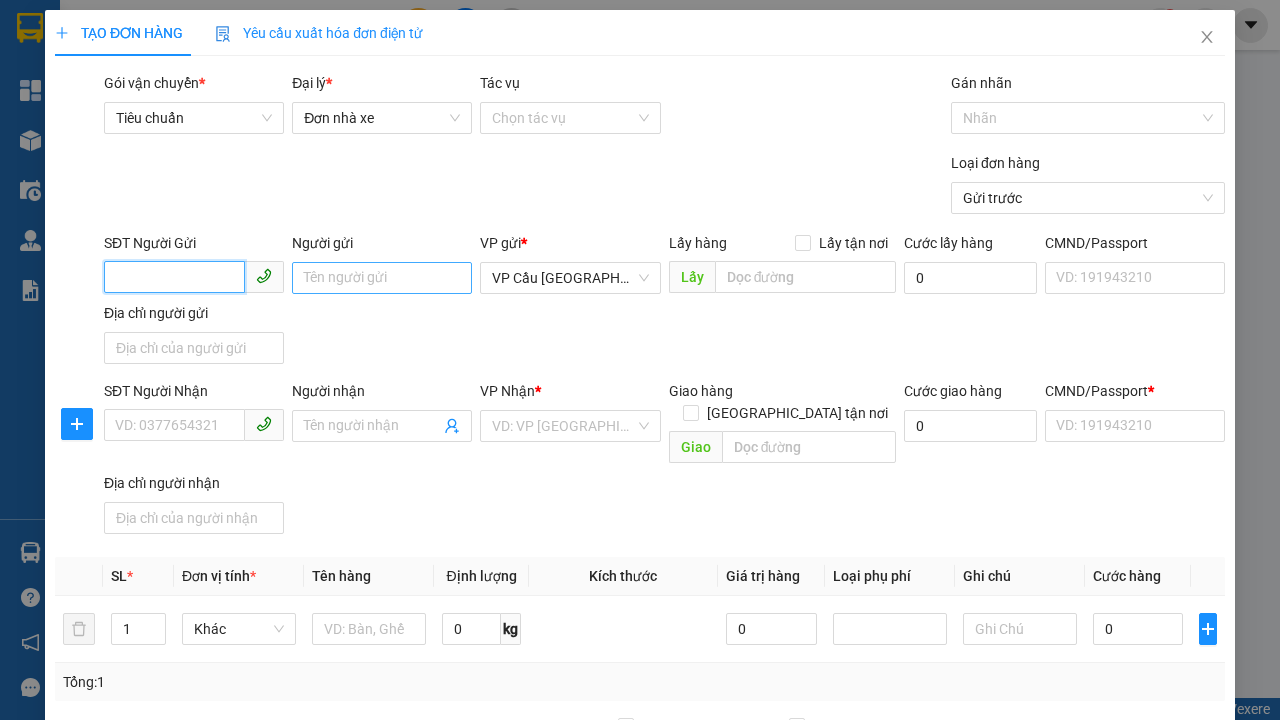click on "SĐT Người Gửi" at bounding box center (174, 277) 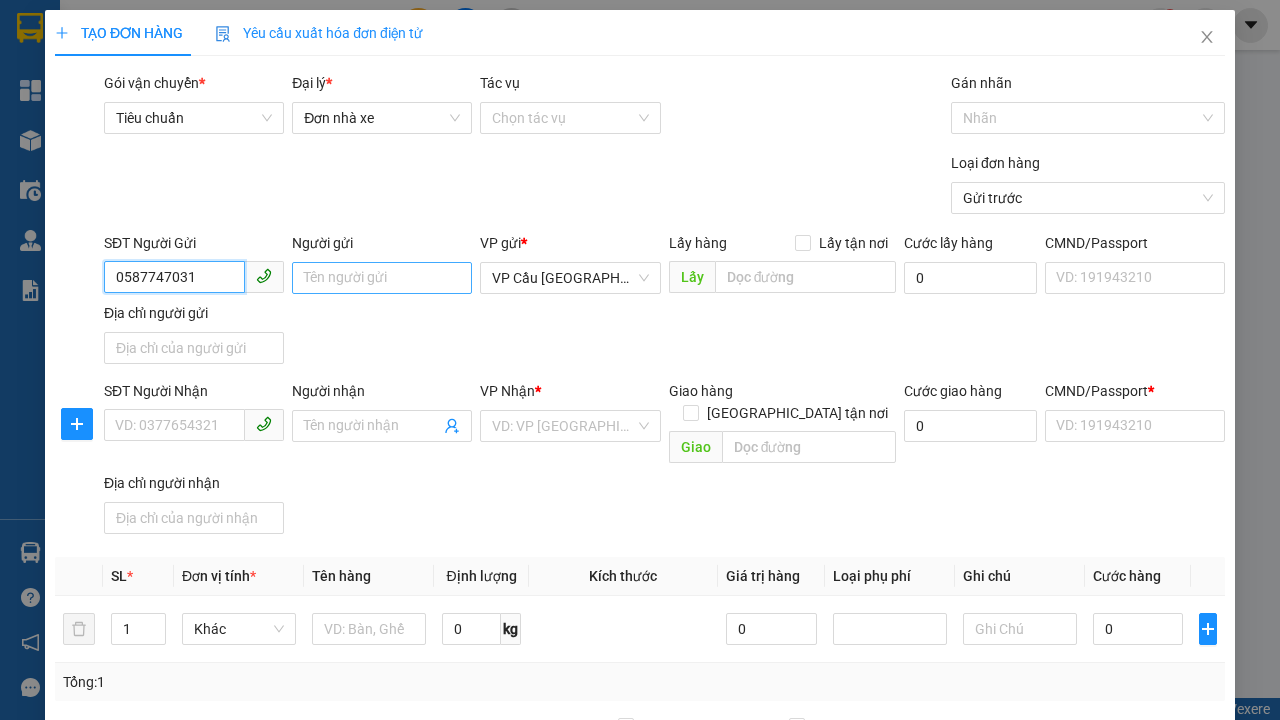 type on "0587747031" 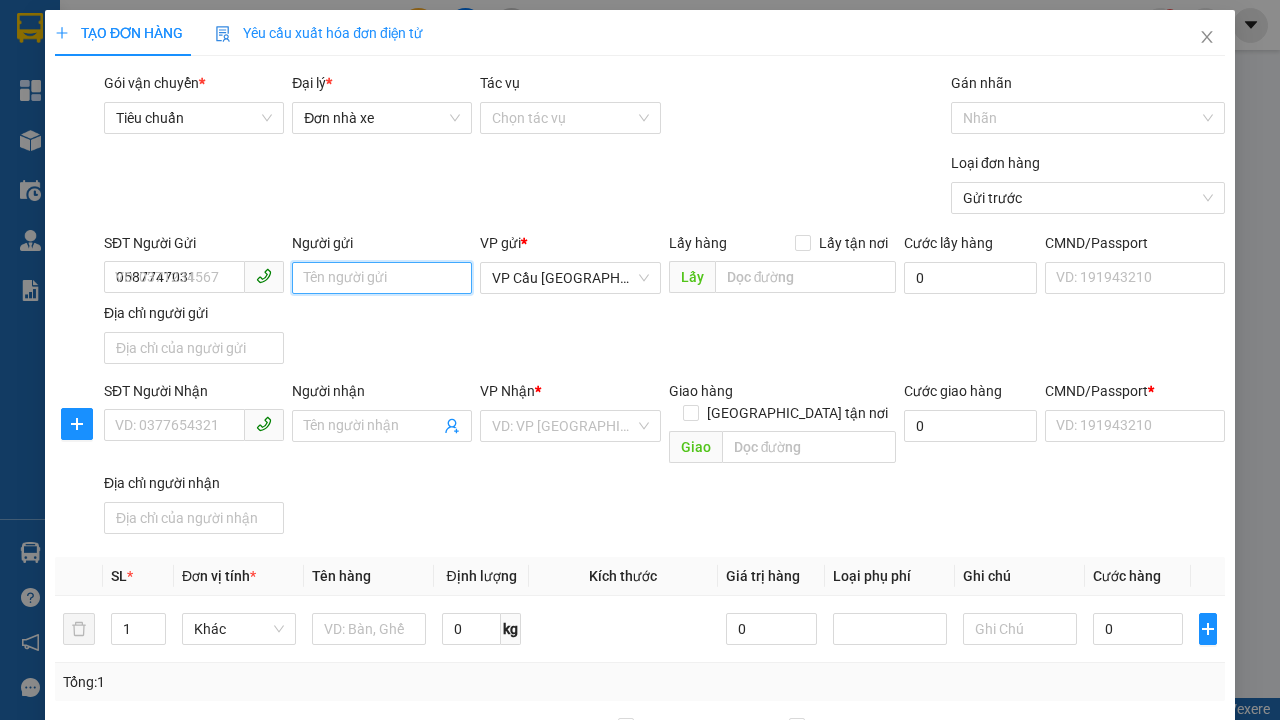 click on "Người gửi" at bounding box center [382, 278] 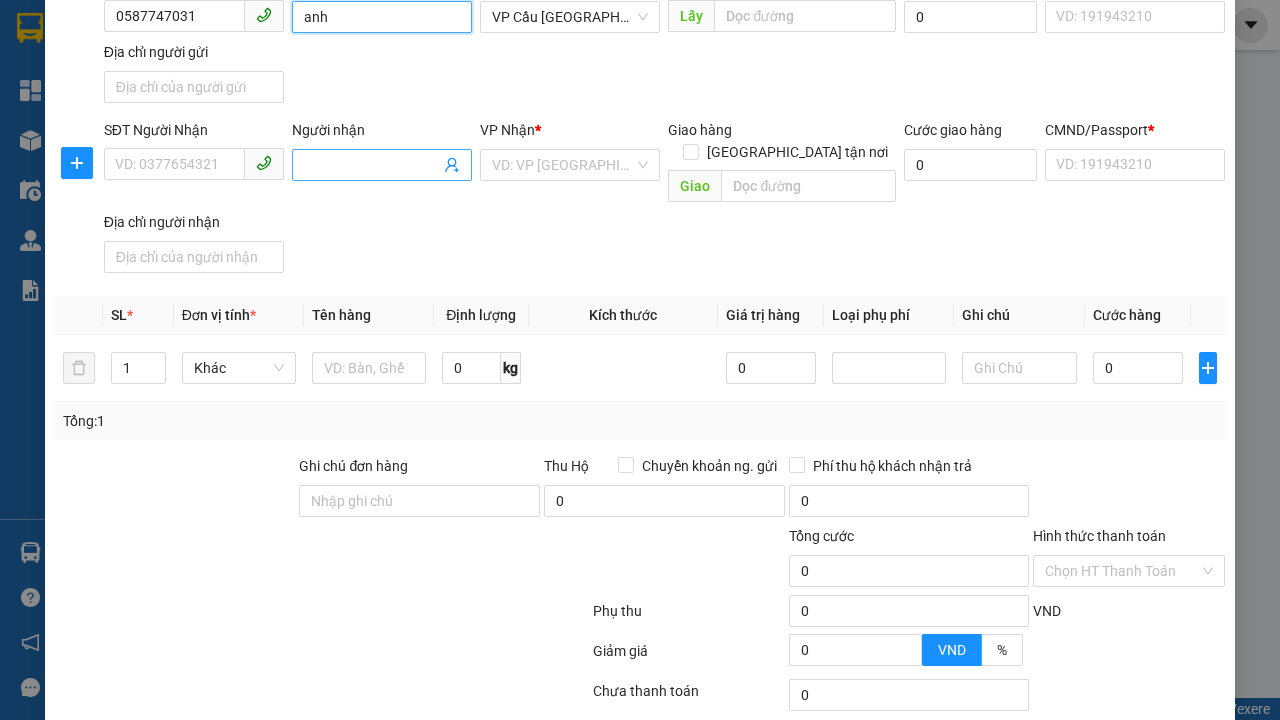 click on "VP Cầu [GEOGRAPHIC_DATA]" at bounding box center [570, 17] 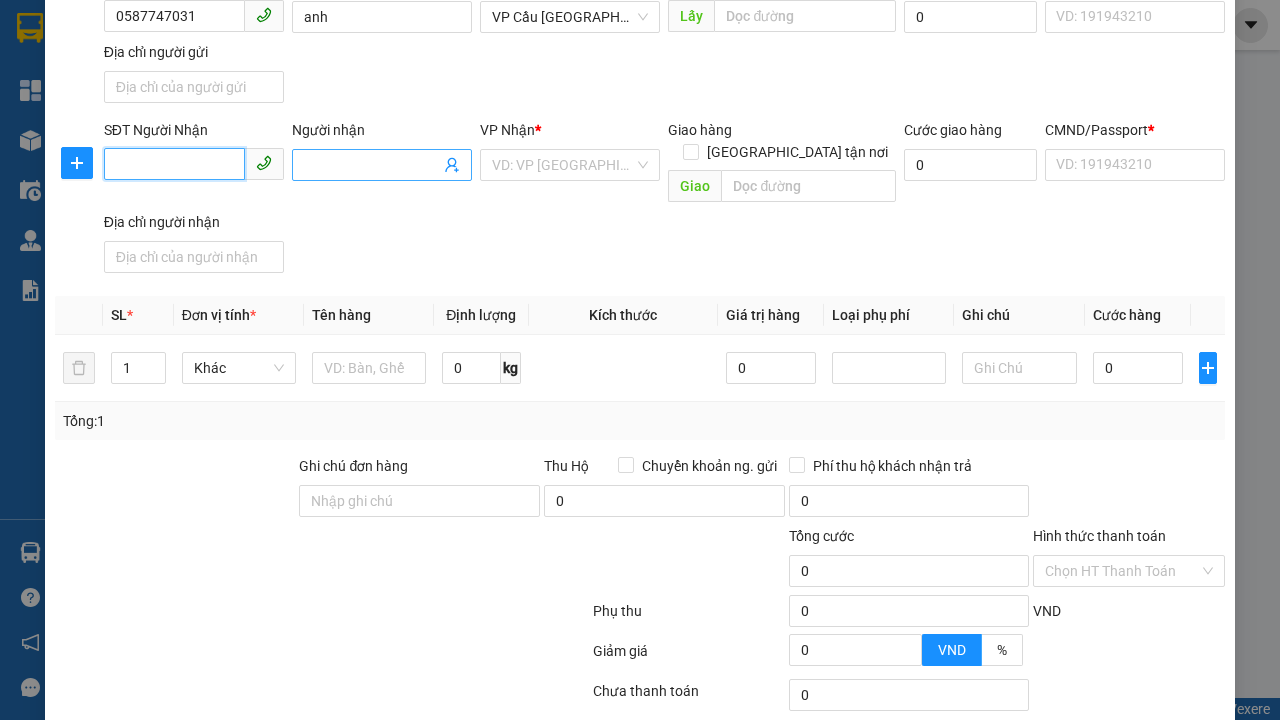 click on "SĐT Người Nhận" at bounding box center (174, 164) 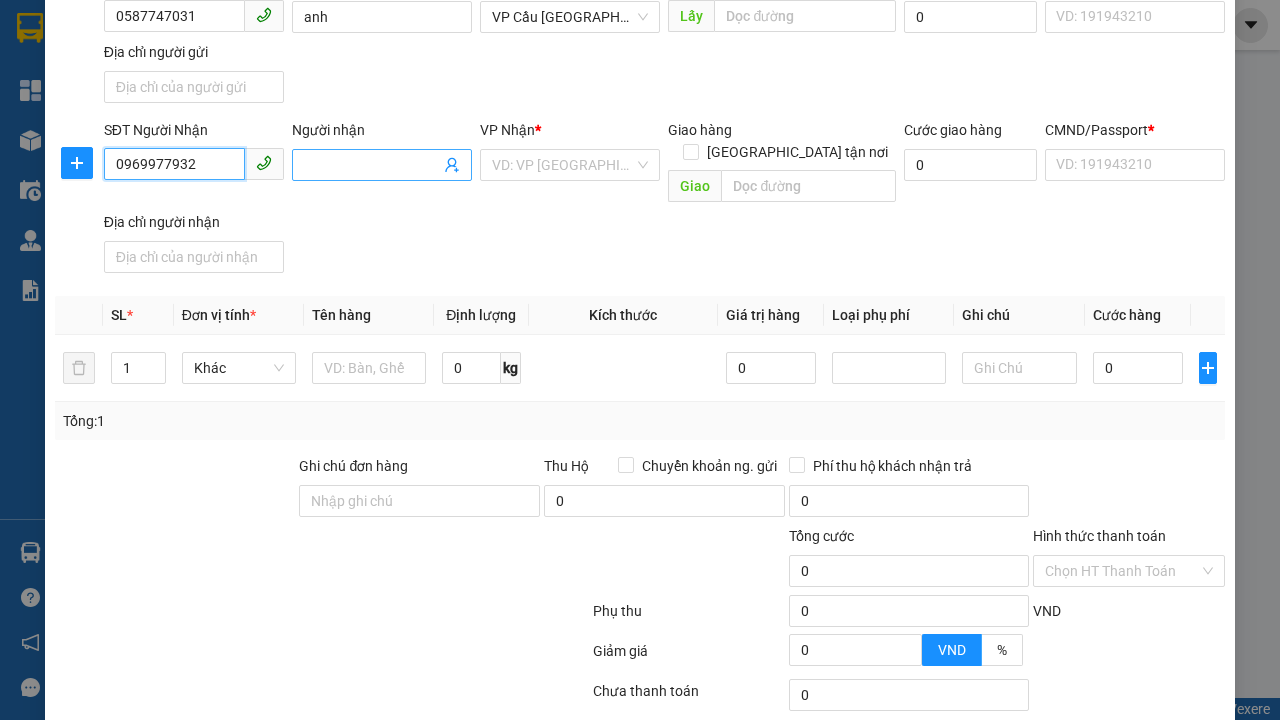 type on "0969977932" 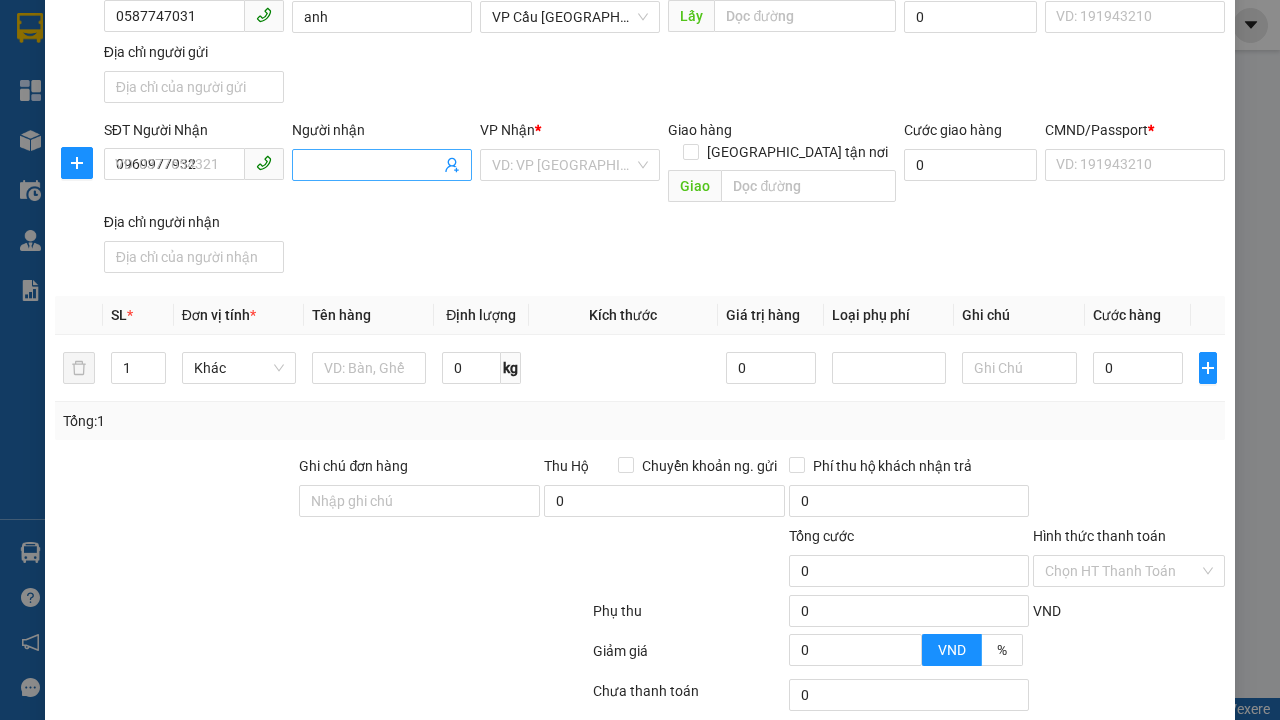 click on "Người nhận" at bounding box center (372, 165) 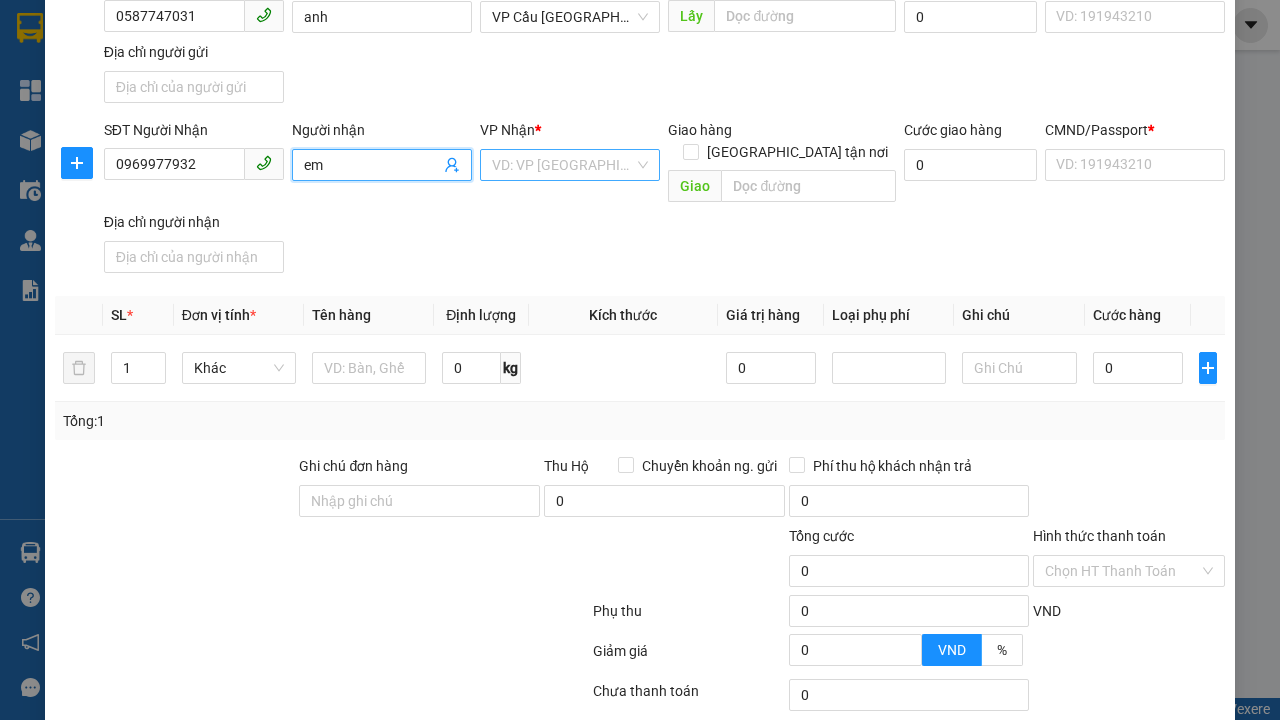 type on "em" 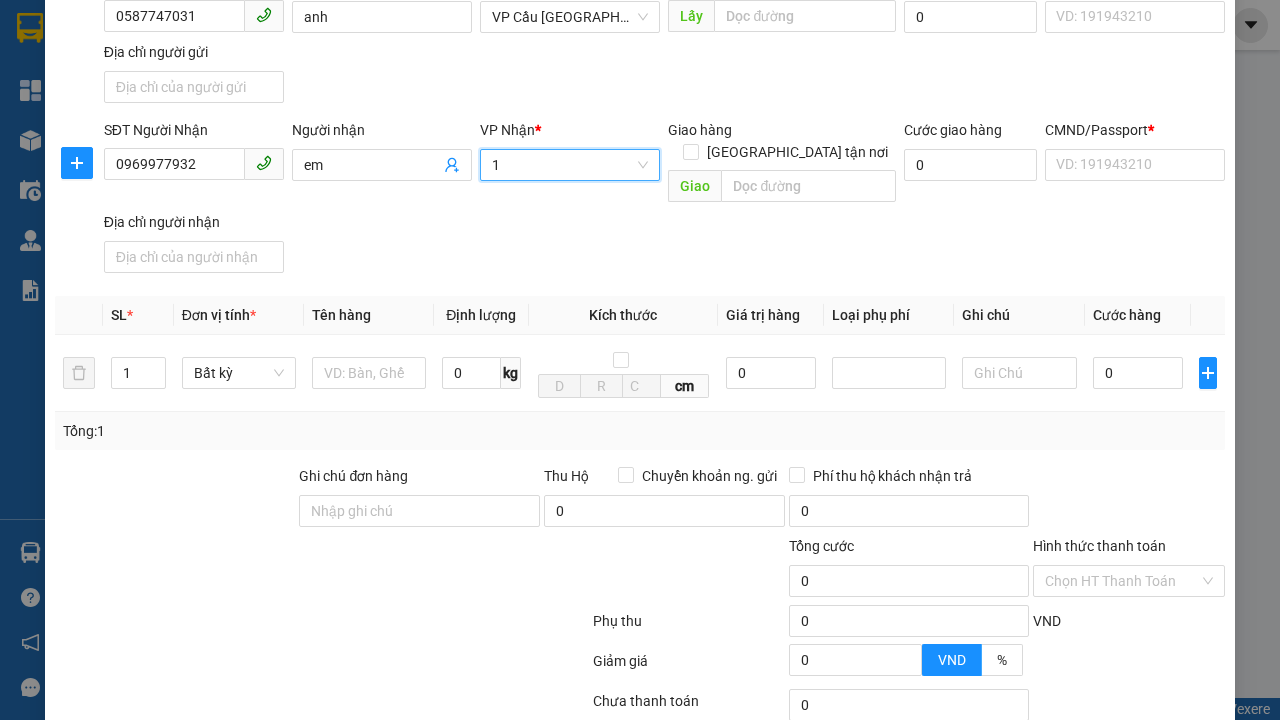 type on "1" 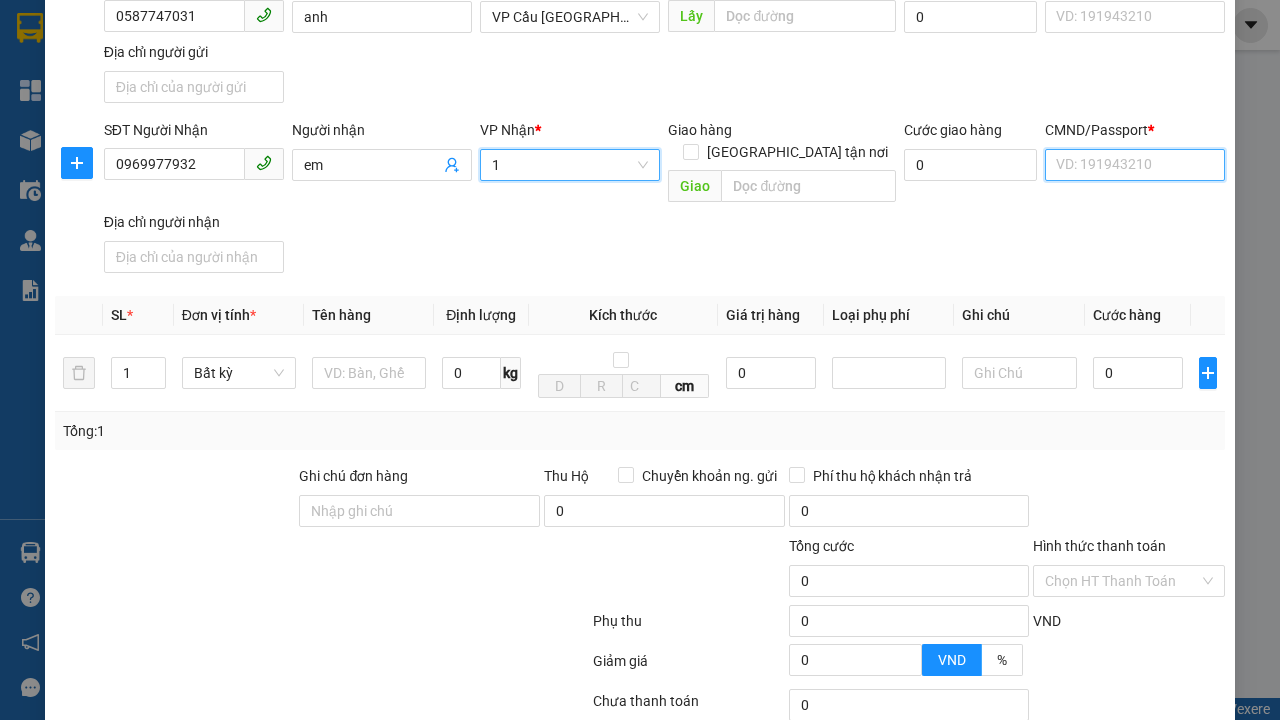 click on "CMND/Passport  *" at bounding box center [1135, 165] 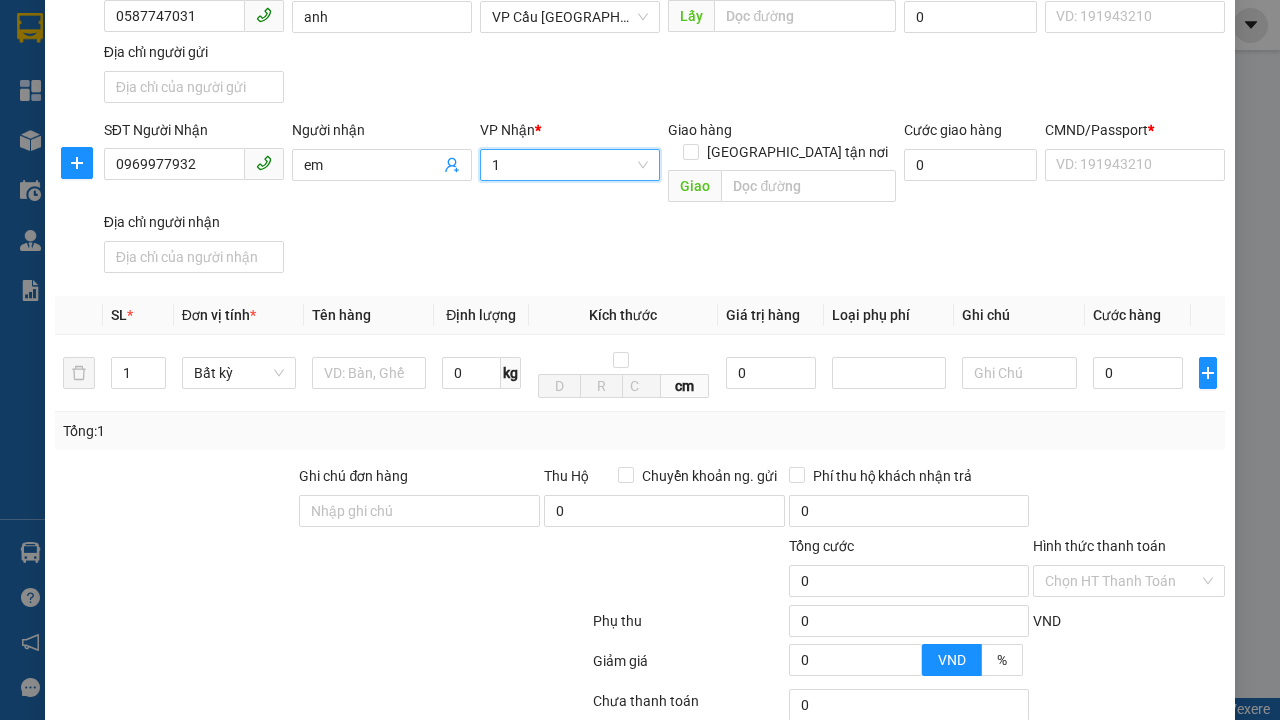 click on "SĐT Người Gửi 0587747031 Người gửi anh VP gửi  * VP Cầu [GEOGRAPHIC_DATA] Lấy hàng Lấy tận nơi Lấy Cước lấy hàng 0 CMND/Passport VD: [PASSPORT] Địa chỉ người gửi" at bounding box center [664, 41] 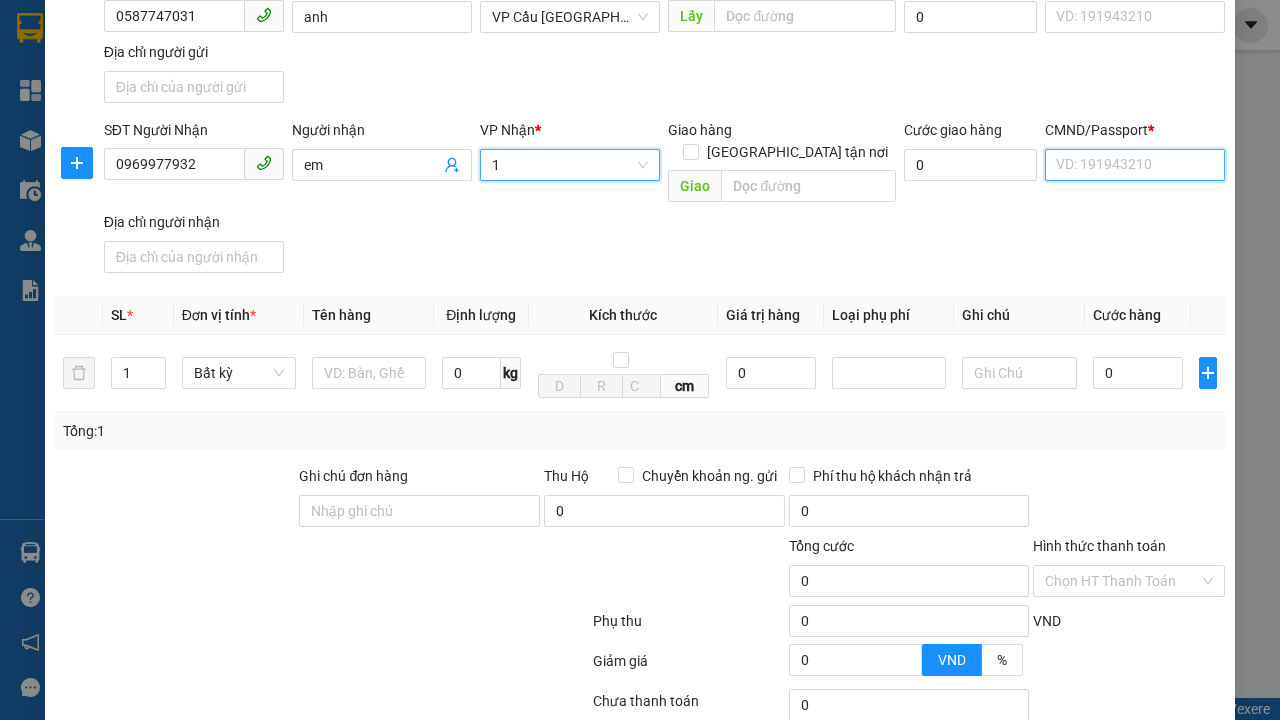 click on "CMND/Passport  *" at bounding box center [1135, 165] 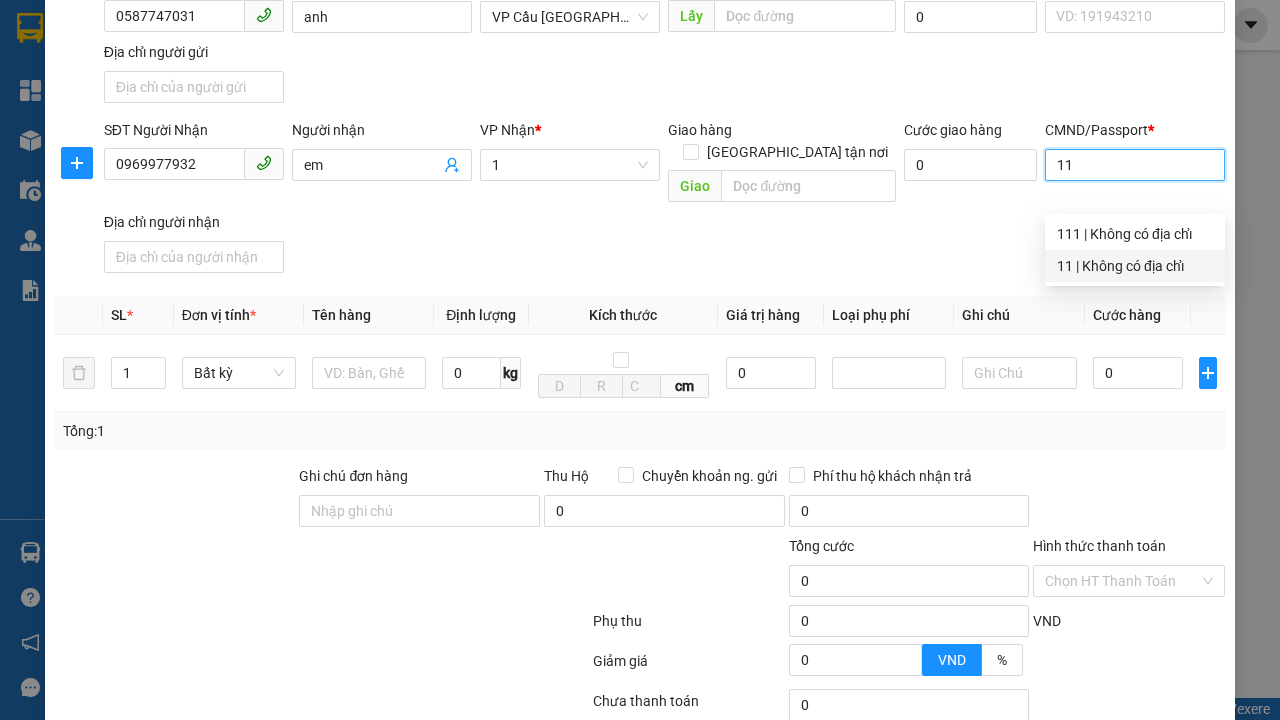 scroll, scrollTop: 232, scrollLeft: 0, axis: vertical 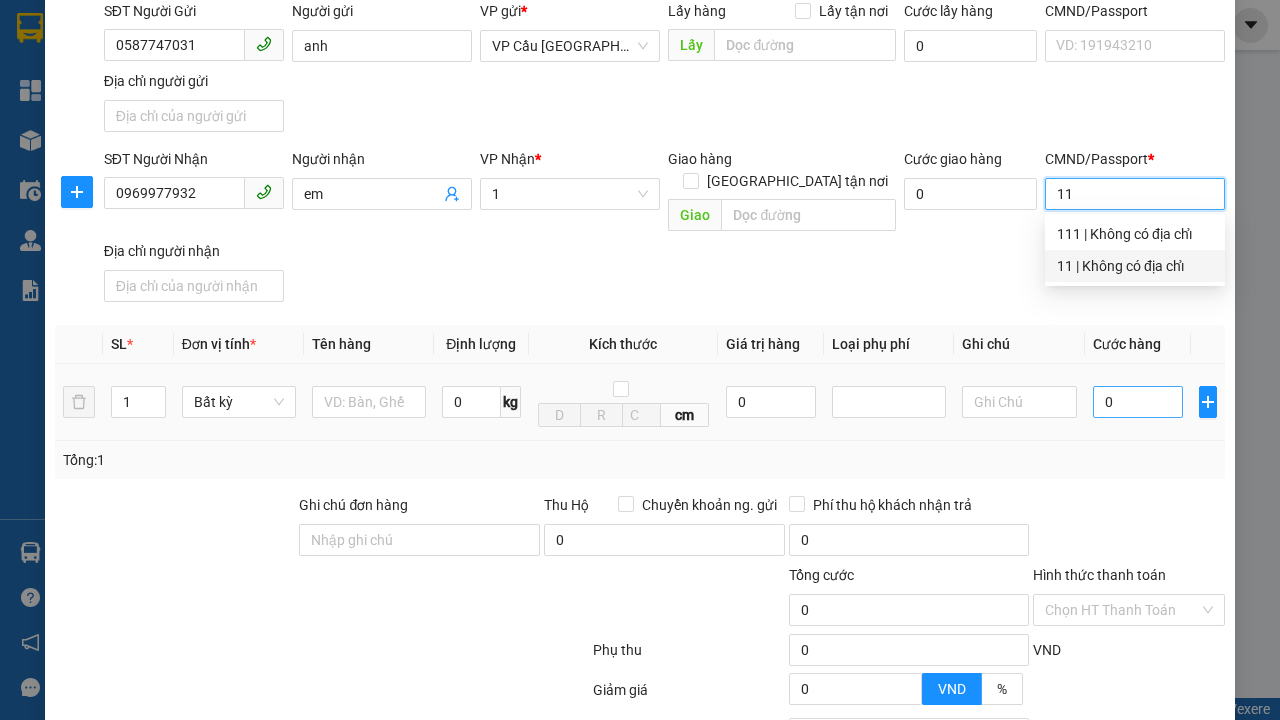 type on "11" 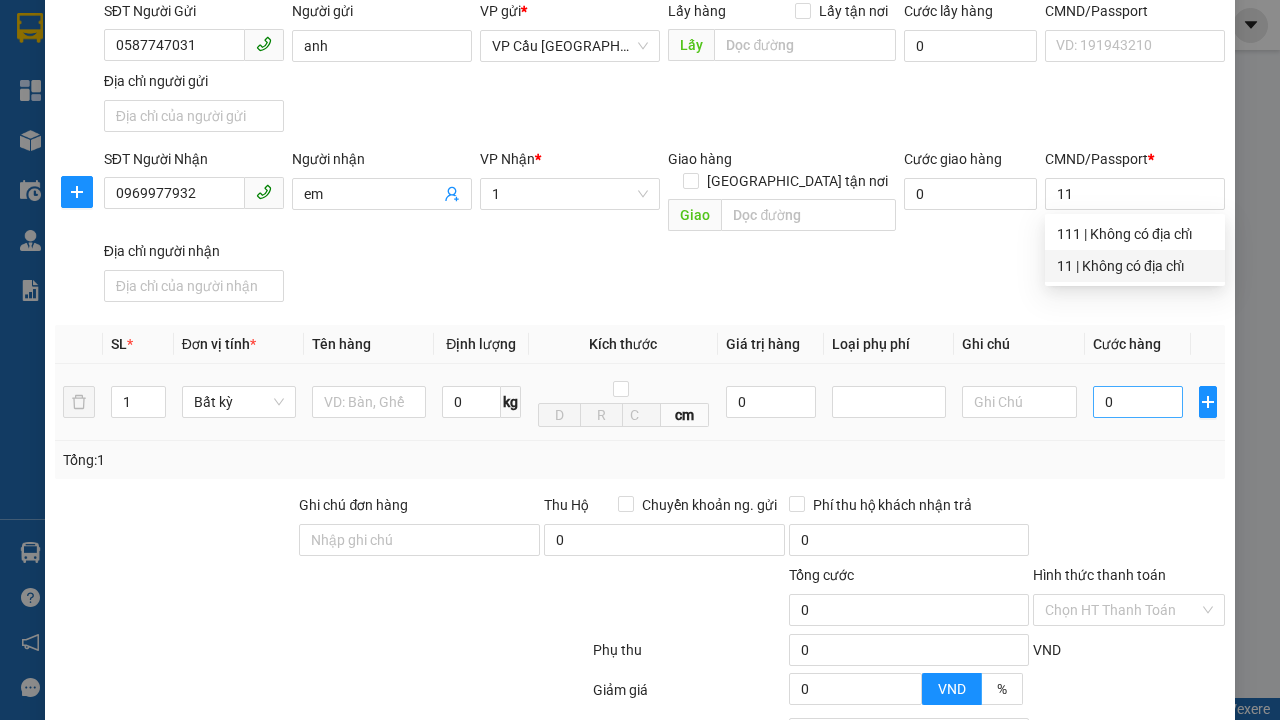 click on "SĐT Người Nhận 0969977932 Người nhận em VP Nhận  * 1 Giao hàng [GEOGRAPHIC_DATA] tận nơi Giao Cước giao hàng 0 CMND/Passport  * 11 Địa chỉ người nhận" at bounding box center [664, 229] 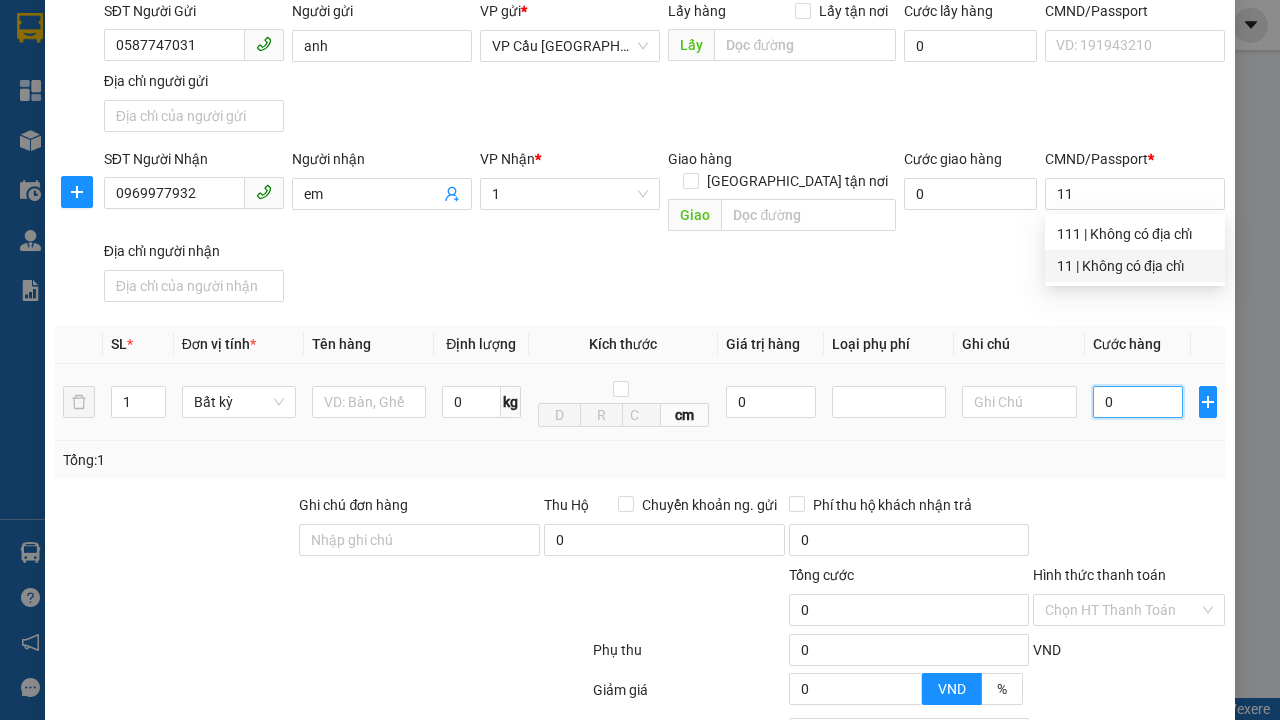 click on "0" at bounding box center [1138, 402] 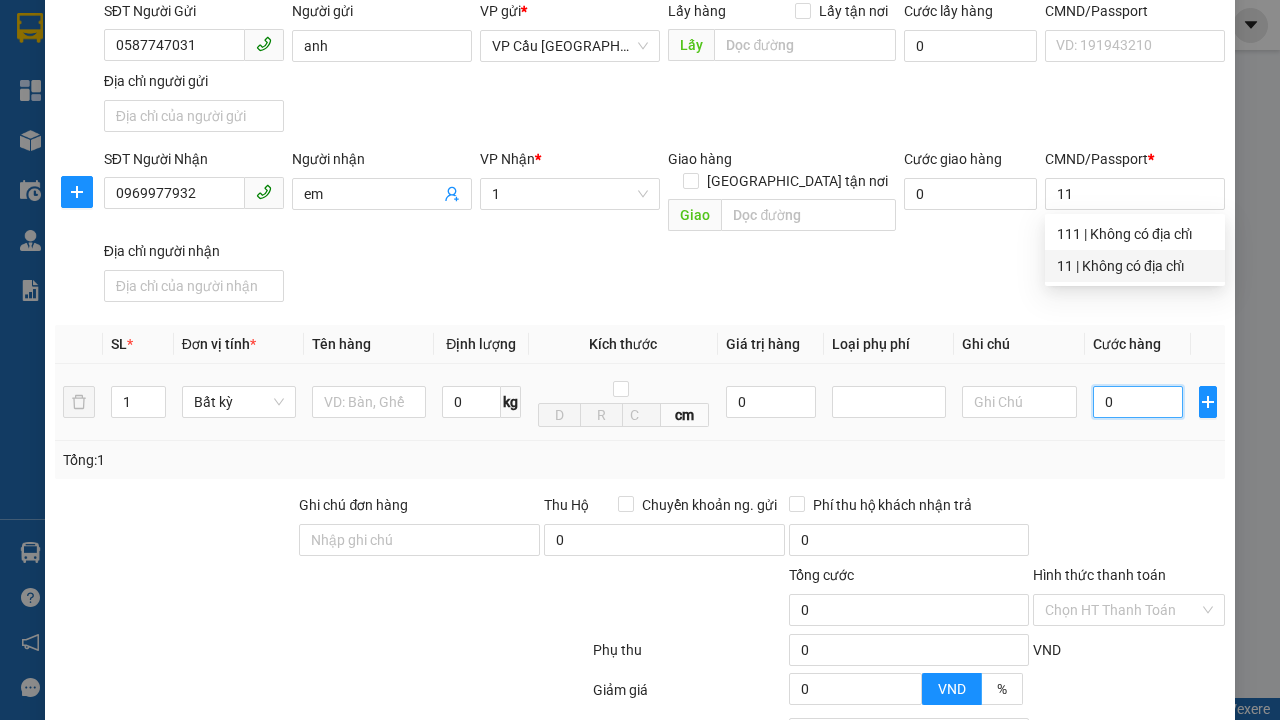 type on "1" 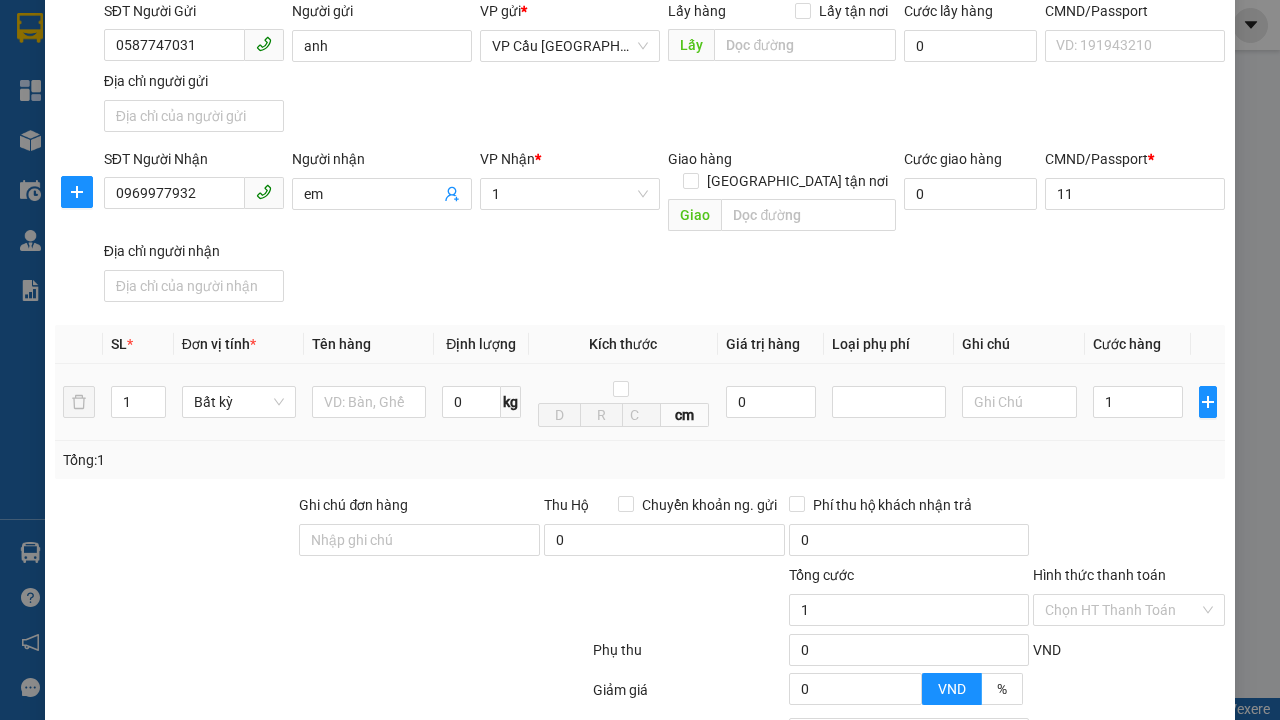 click on "Ghi chú" at bounding box center (1019, 344) 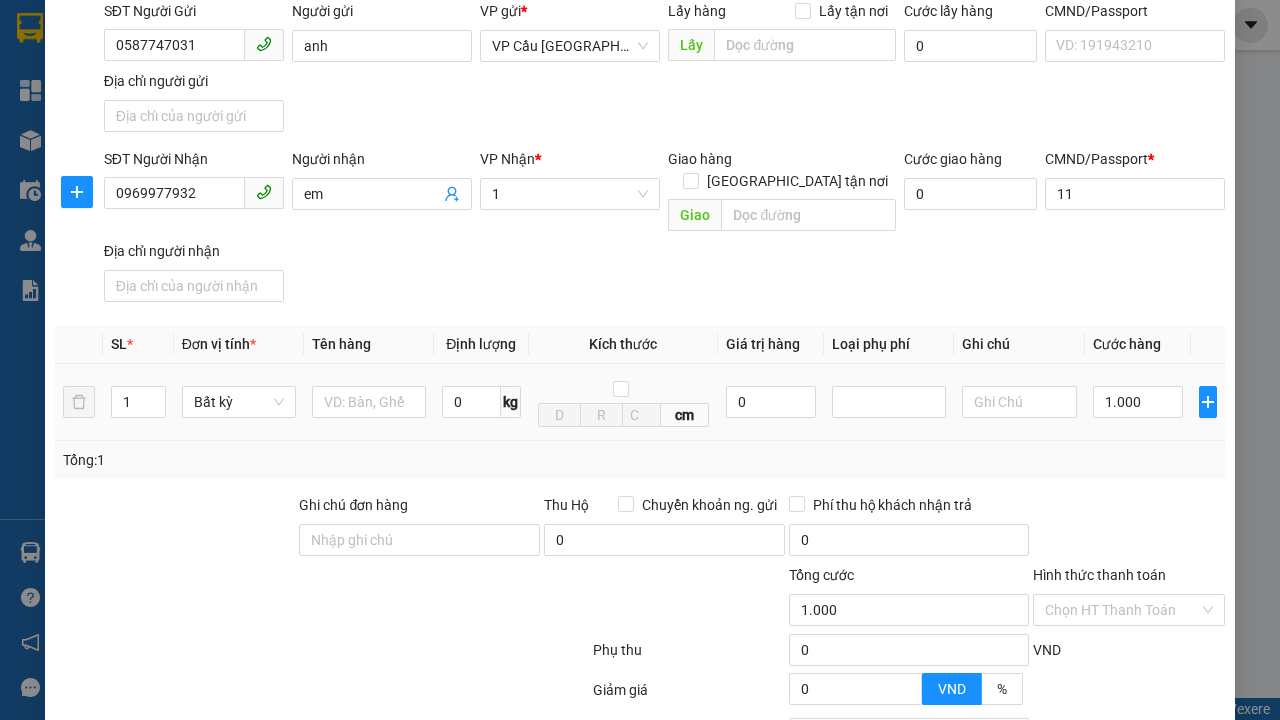 type on "300" 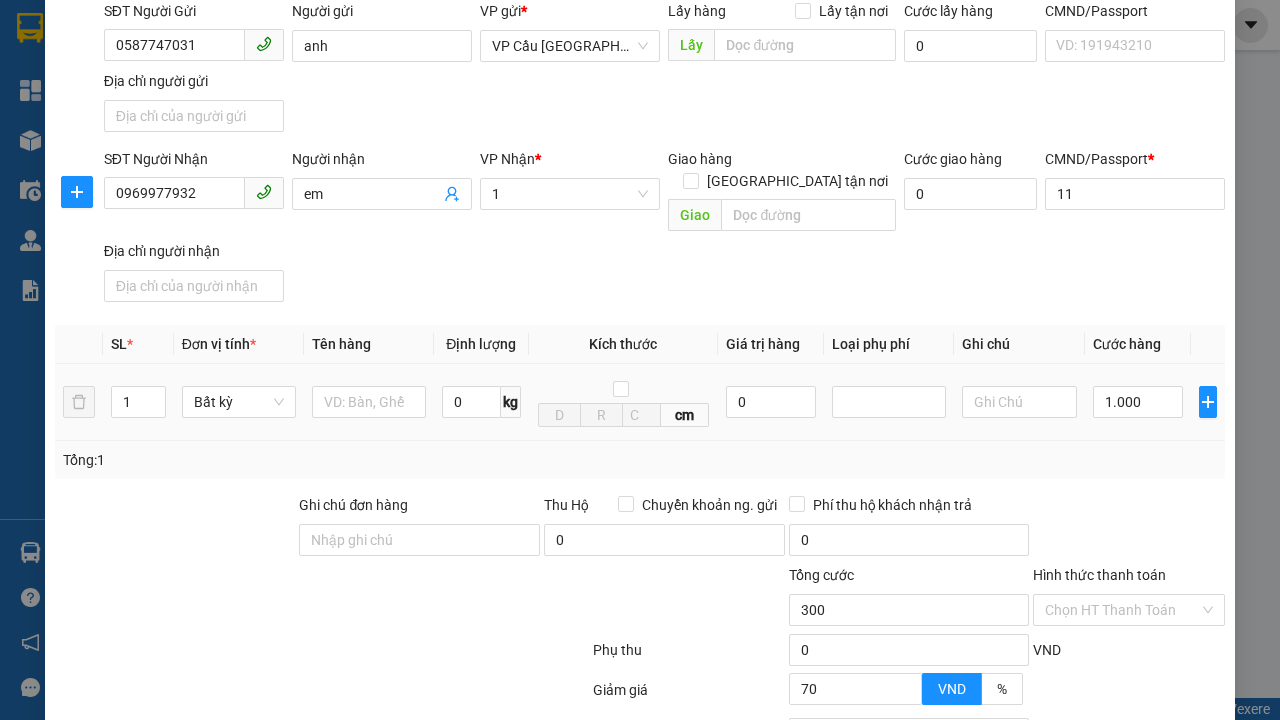 click on "[PERSON_NAME]" at bounding box center (1027, 847) 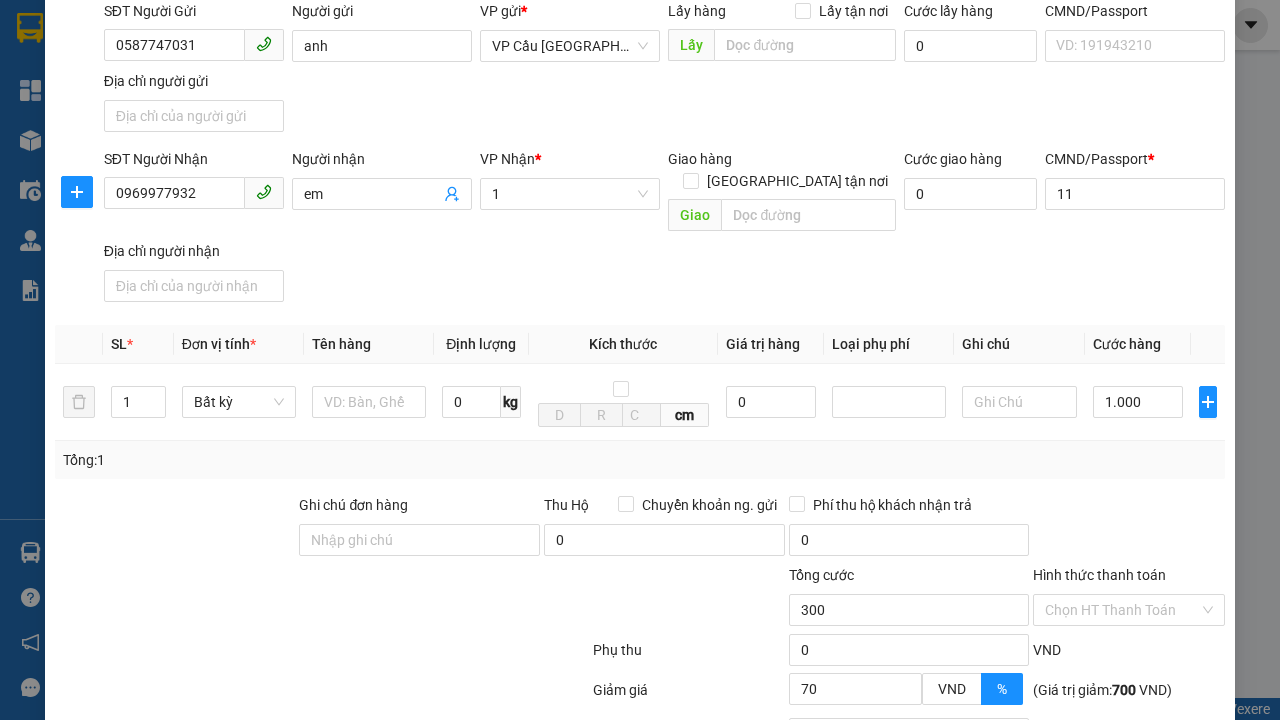 scroll, scrollTop: 0, scrollLeft: 0, axis: both 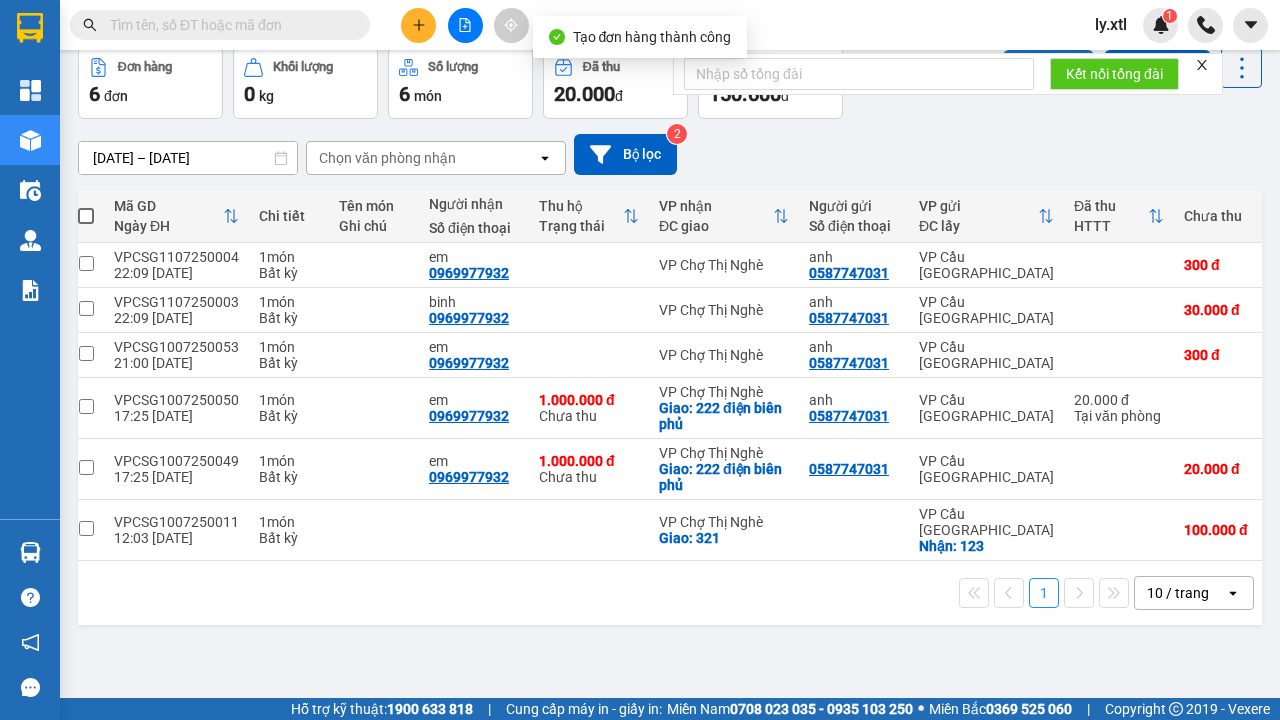 click at bounding box center (86, 263) 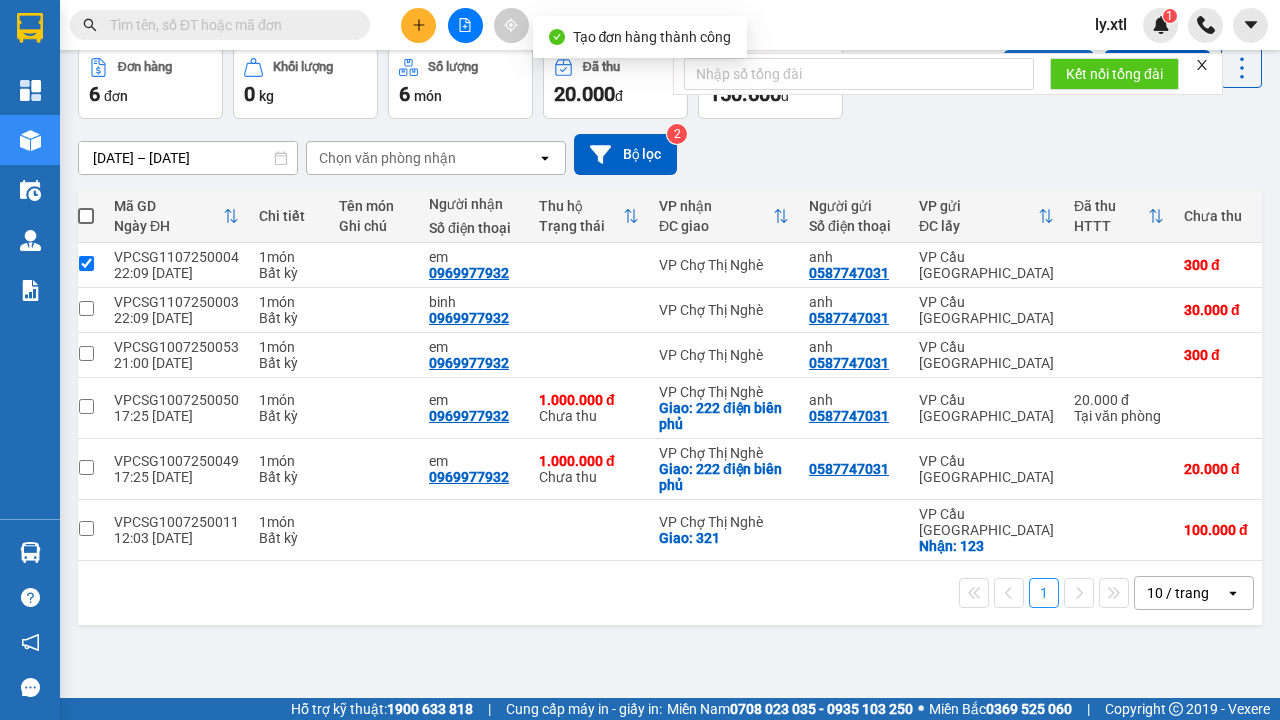 checkbox on "true" 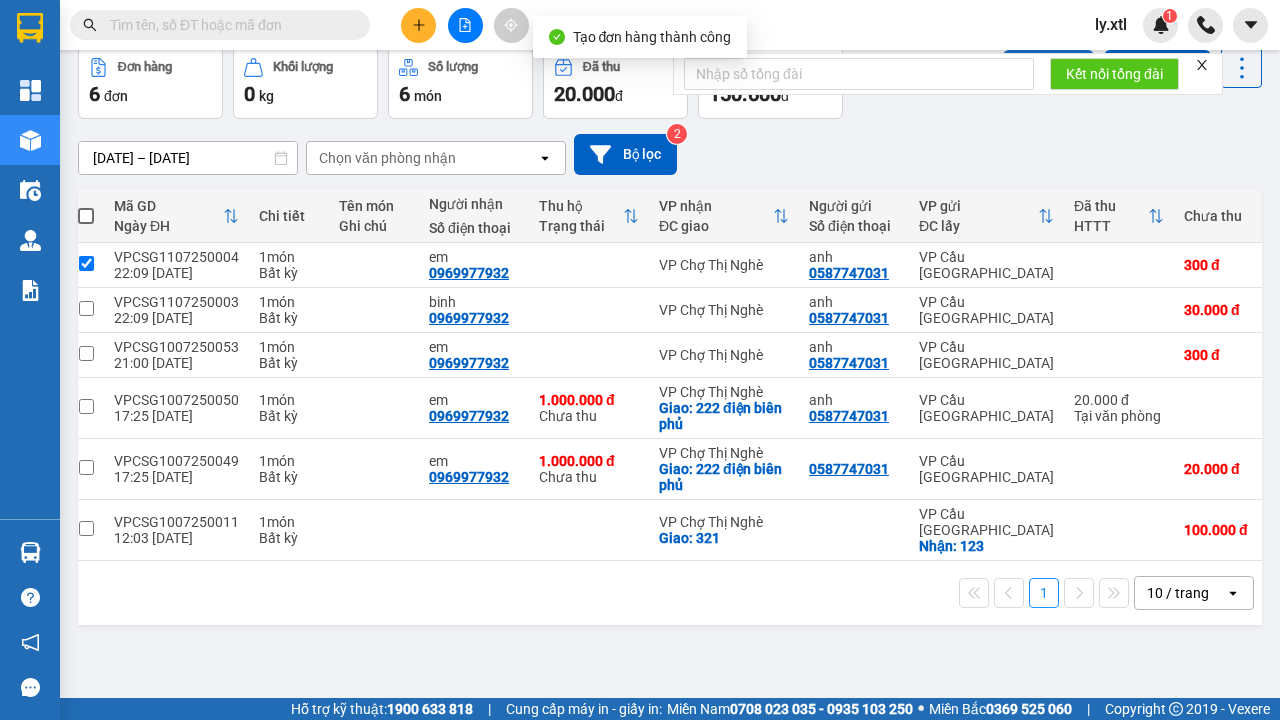 click on "Lên hàng" at bounding box center [1048, 68] 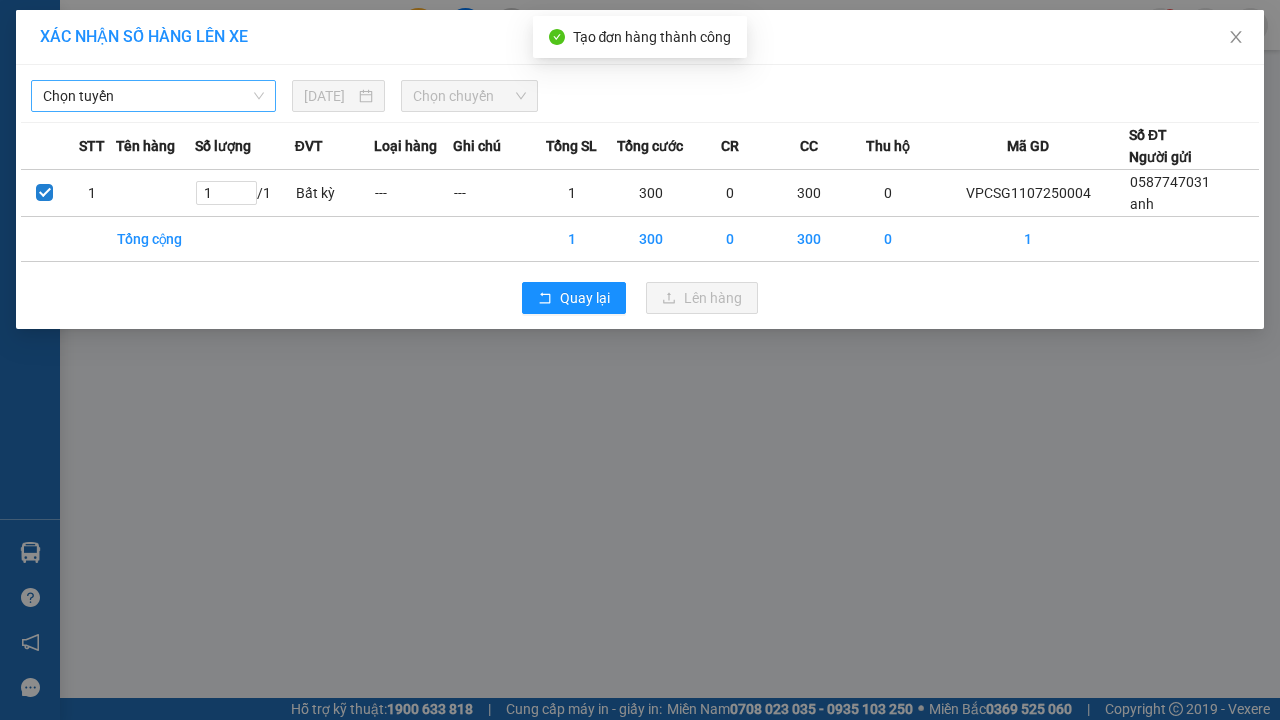 click on "Chọn tuyến" at bounding box center [153, 96] 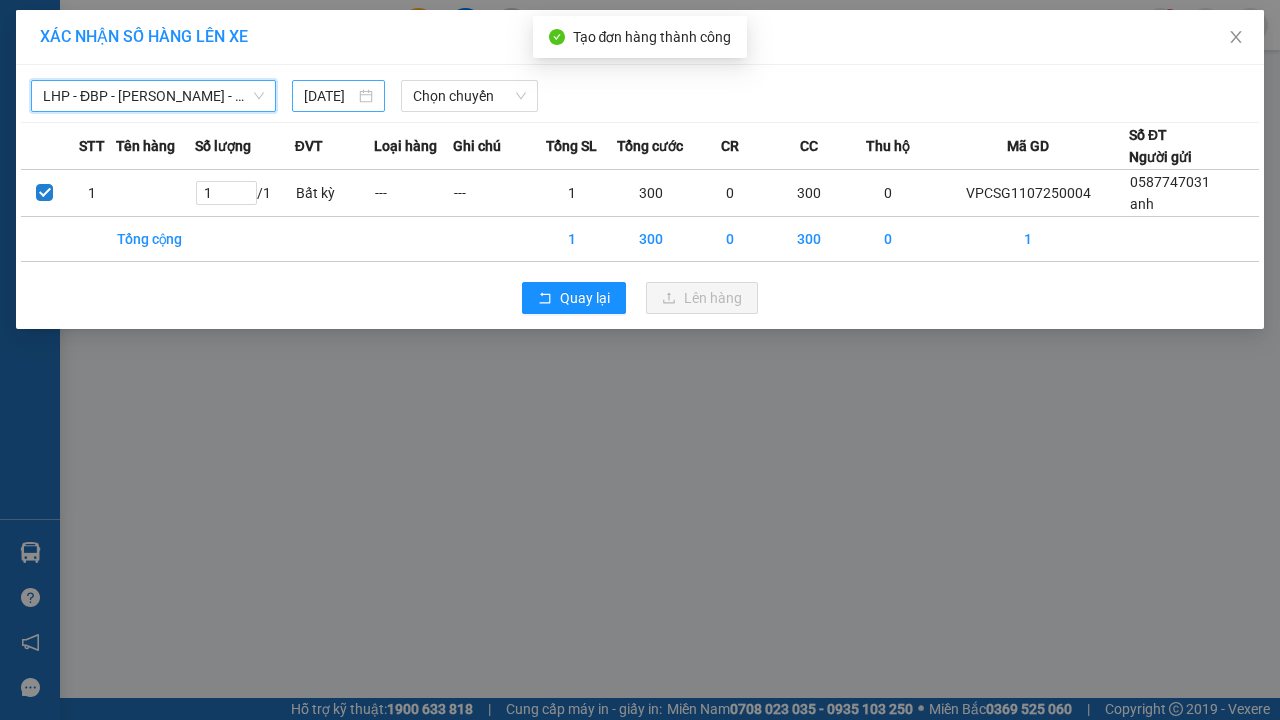 click on "[DATE]" at bounding box center [329, 96] 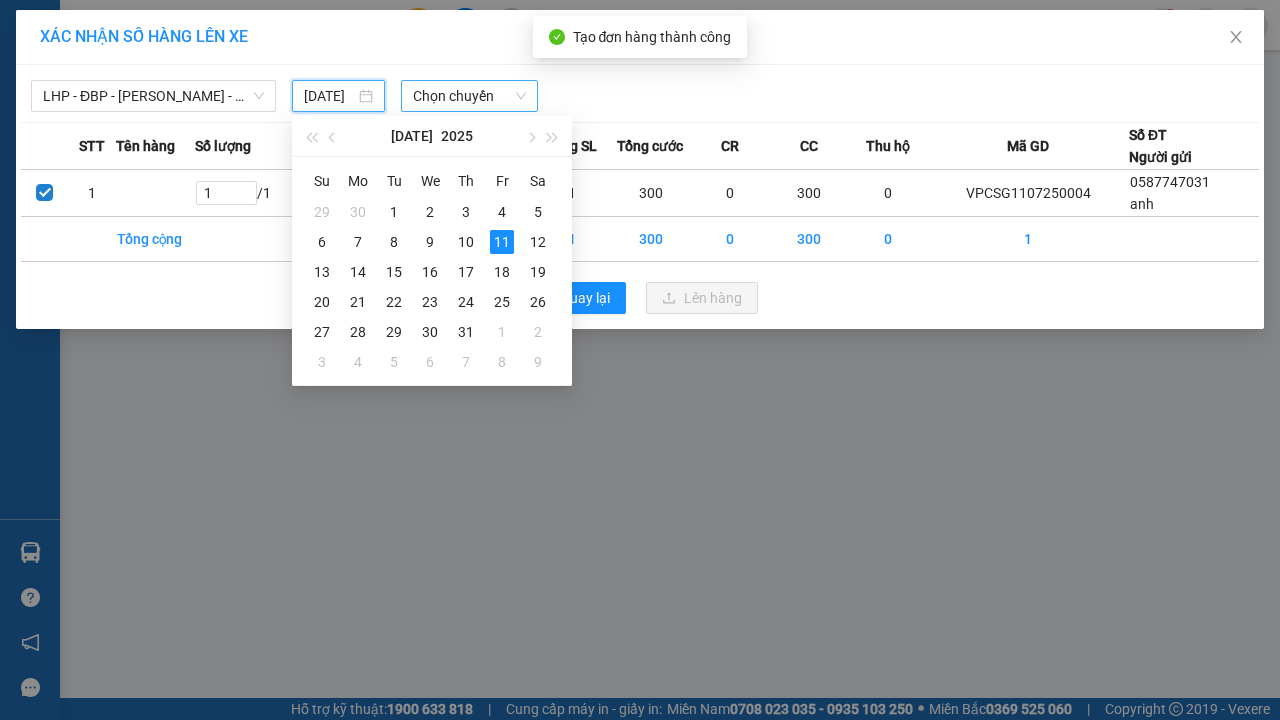 click on "11" at bounding box center (502, 242) 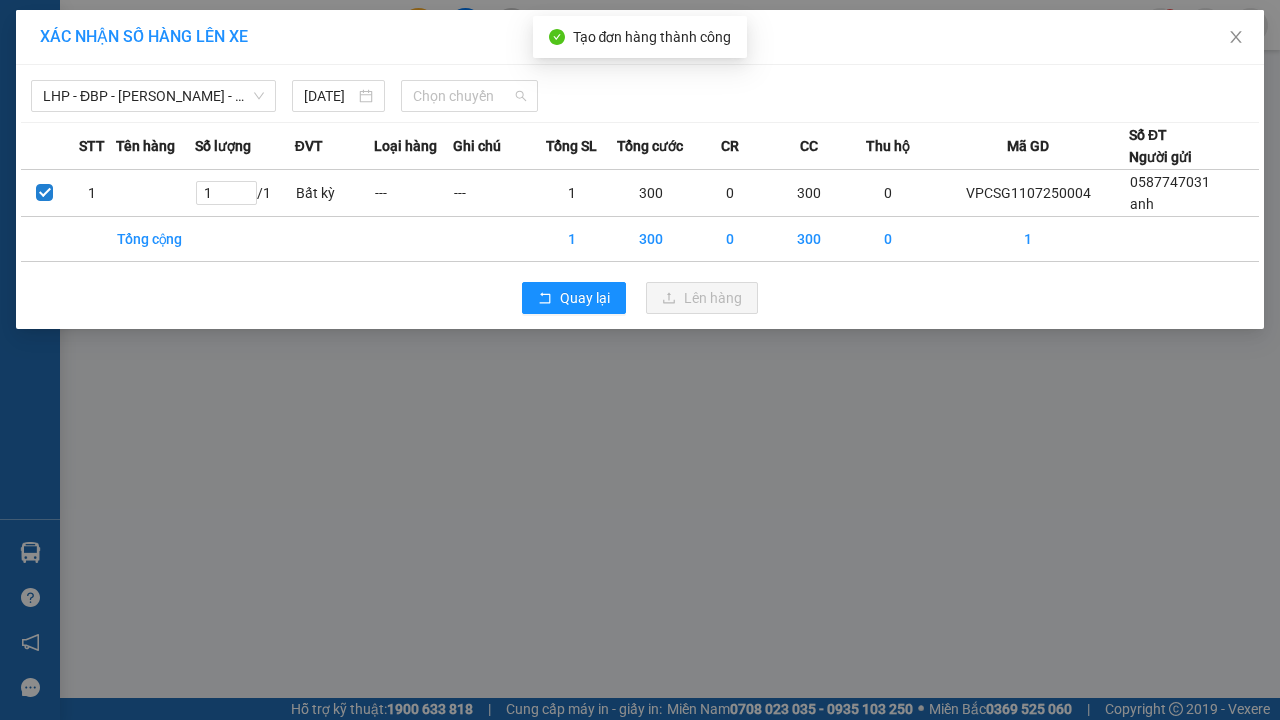 click on "00:00     - 11B-111.11" at bounding box center (-9909, -9947) 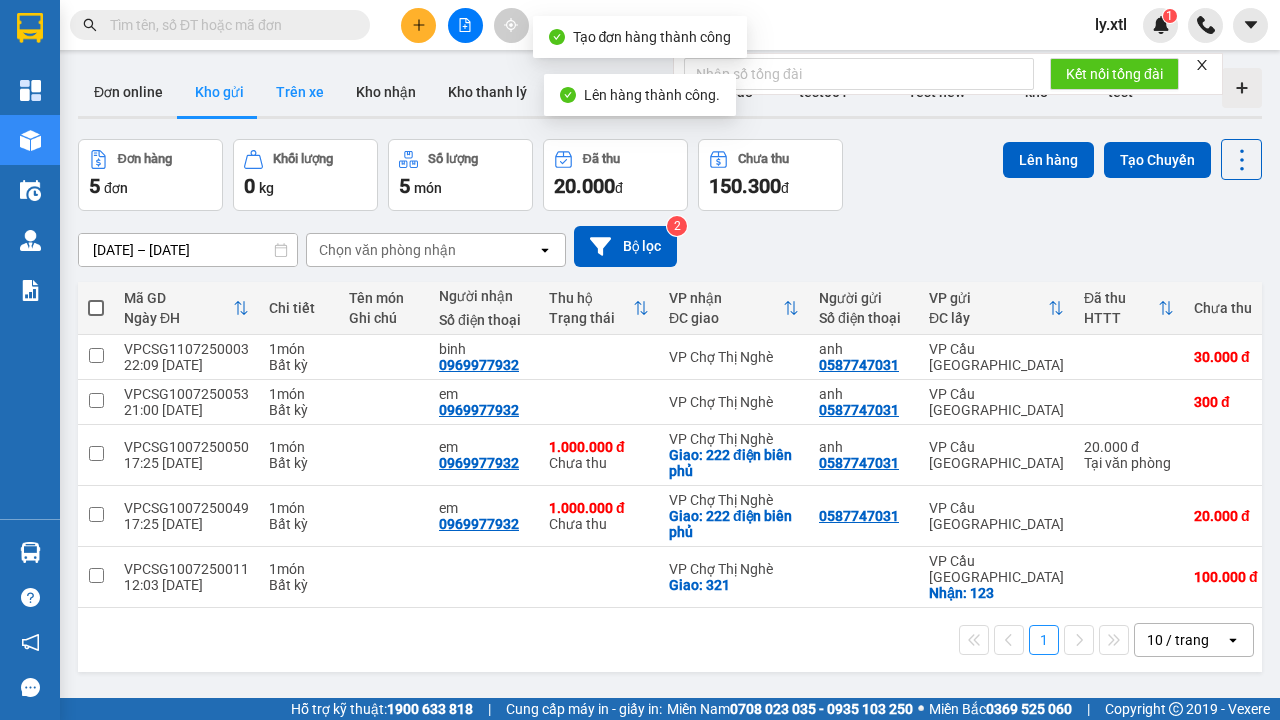 click on "Trên xe" at bounding box center [300, 92] 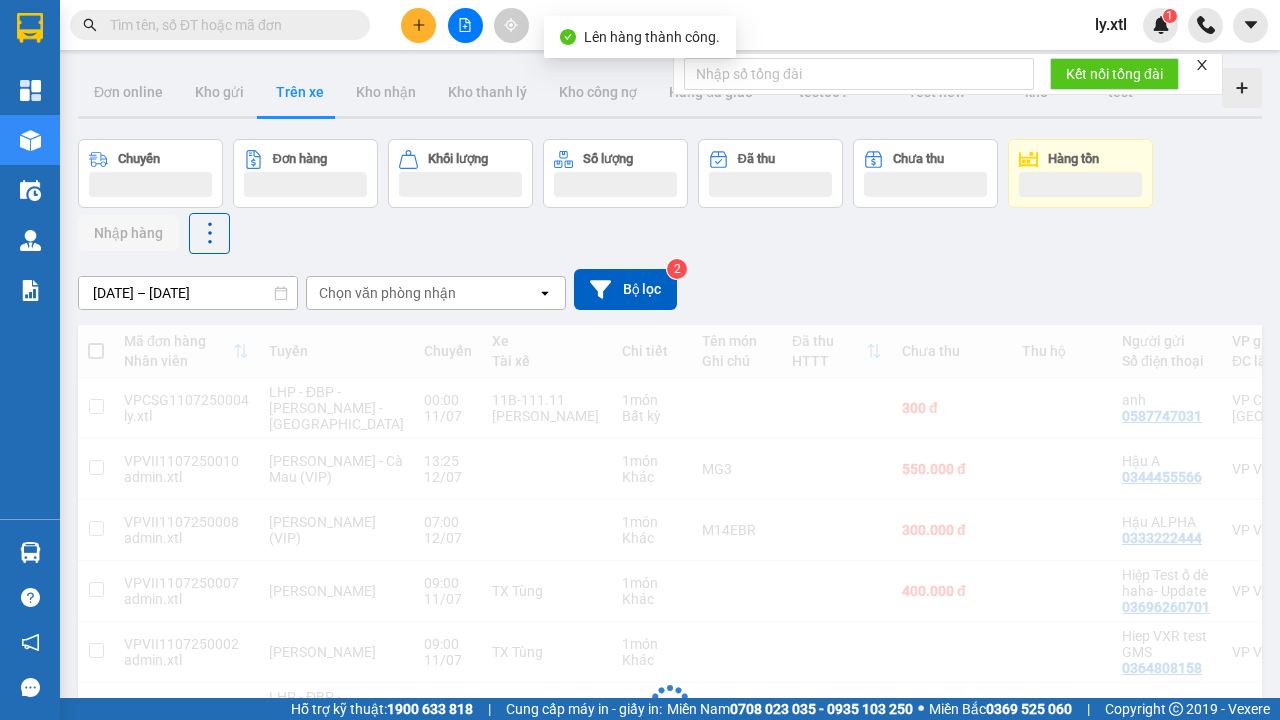 scroll, scrollTop: 57, scrollLeft: 0, axis: vertical 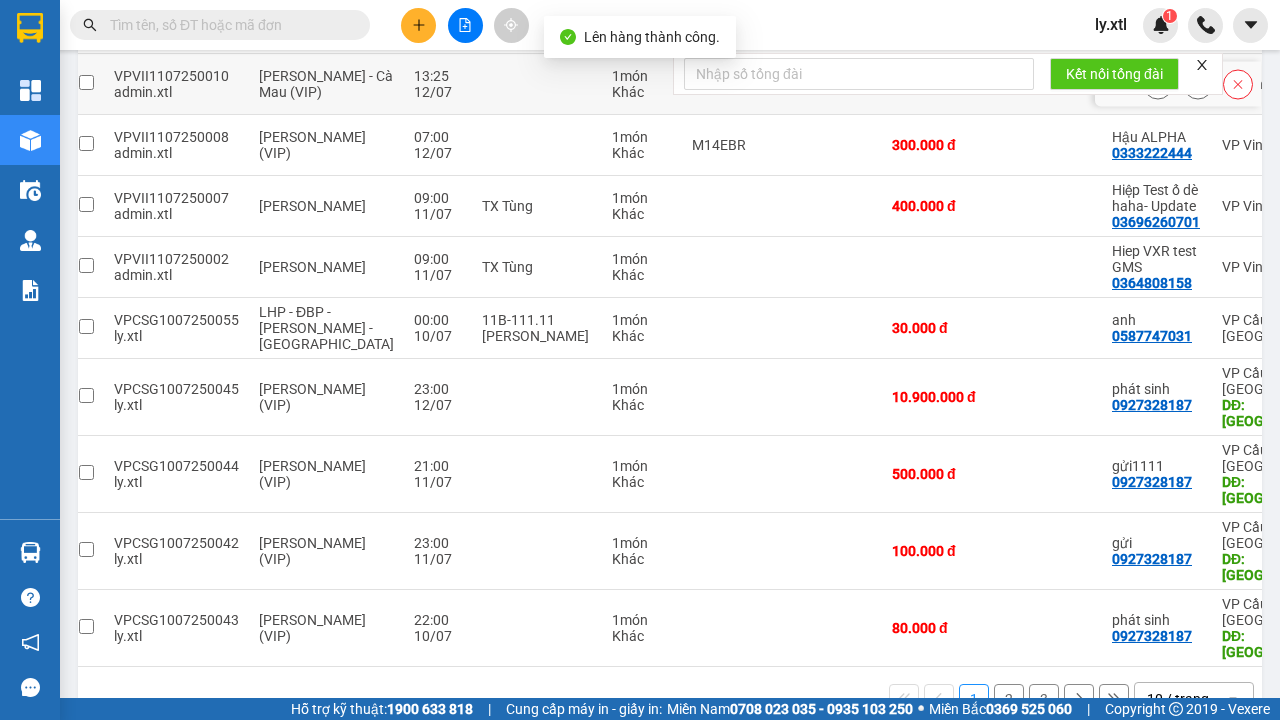 click at bounding box center (86, 21) 